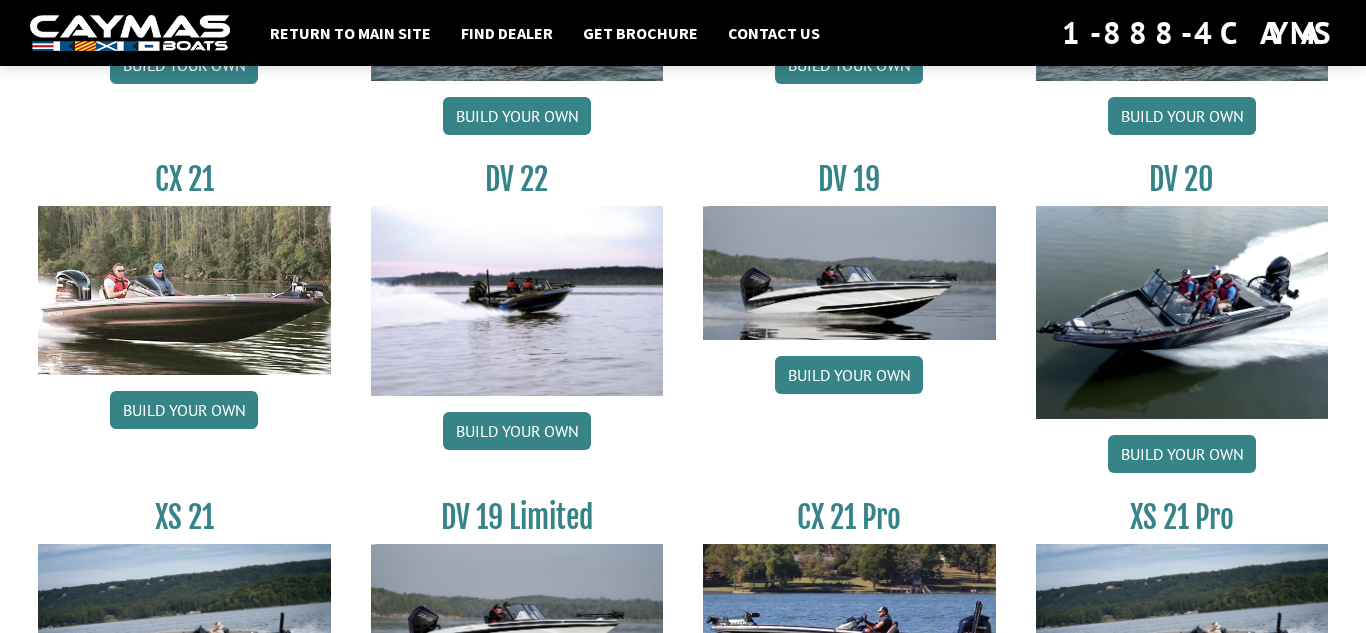 scroll, scrollTop: 2293, scrollLeft: 0, axis: vertical 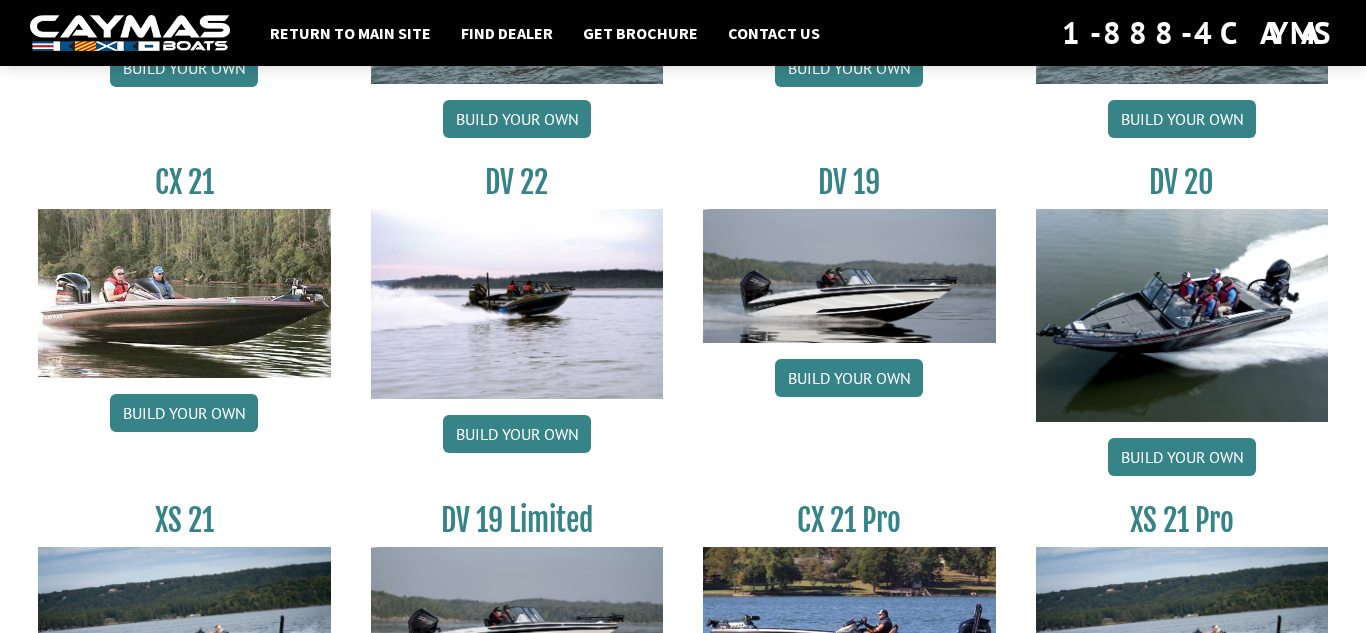 click at bounding box center [849, 276] 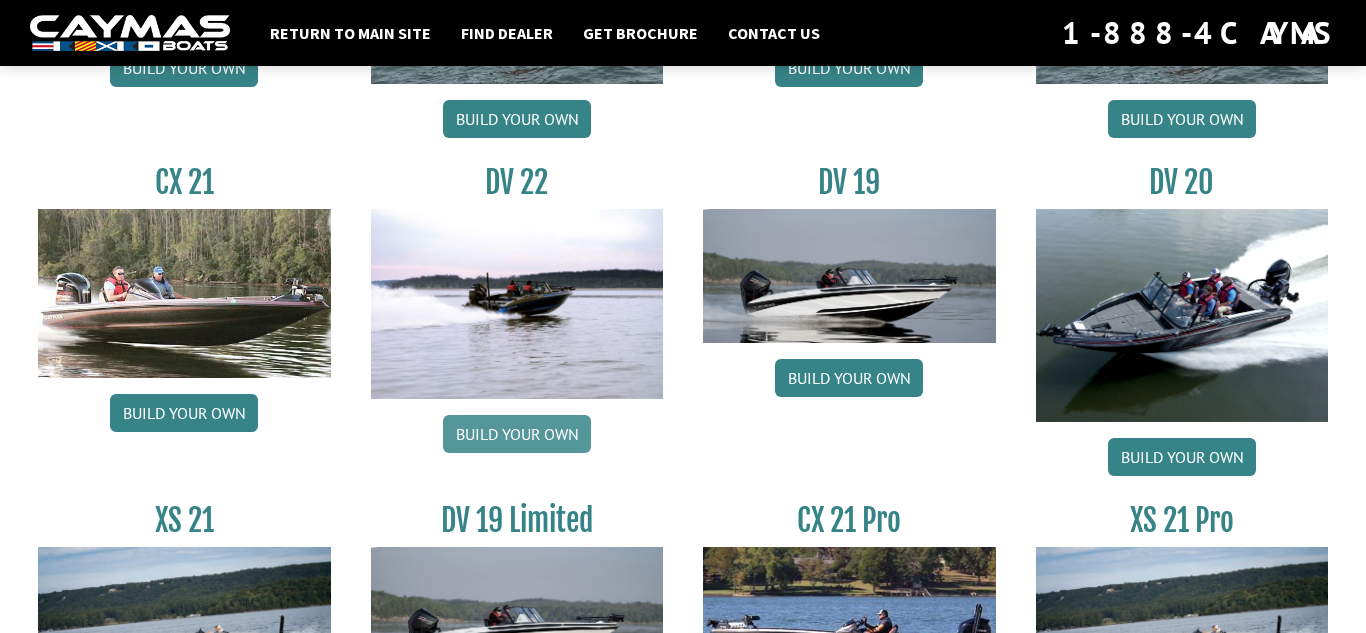 click on "Build your own" at bounding box center (517, 434) 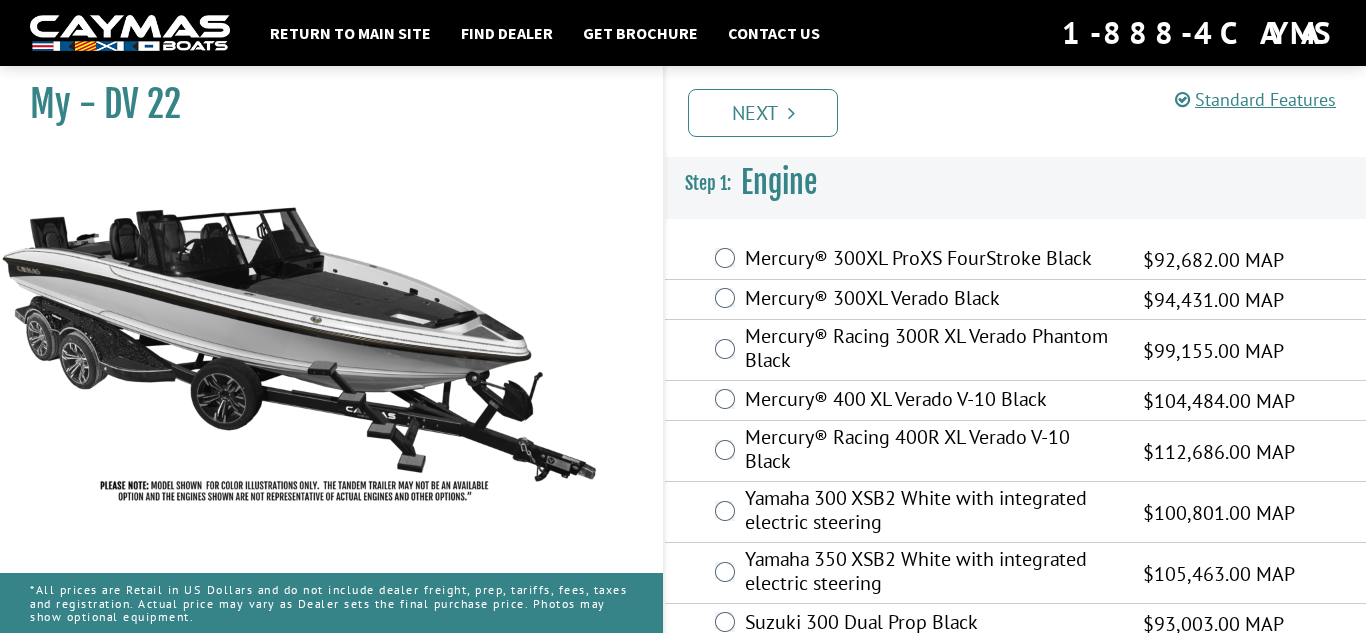 scroll, scrollTop: 0, scrollLeft: 0, axis: both 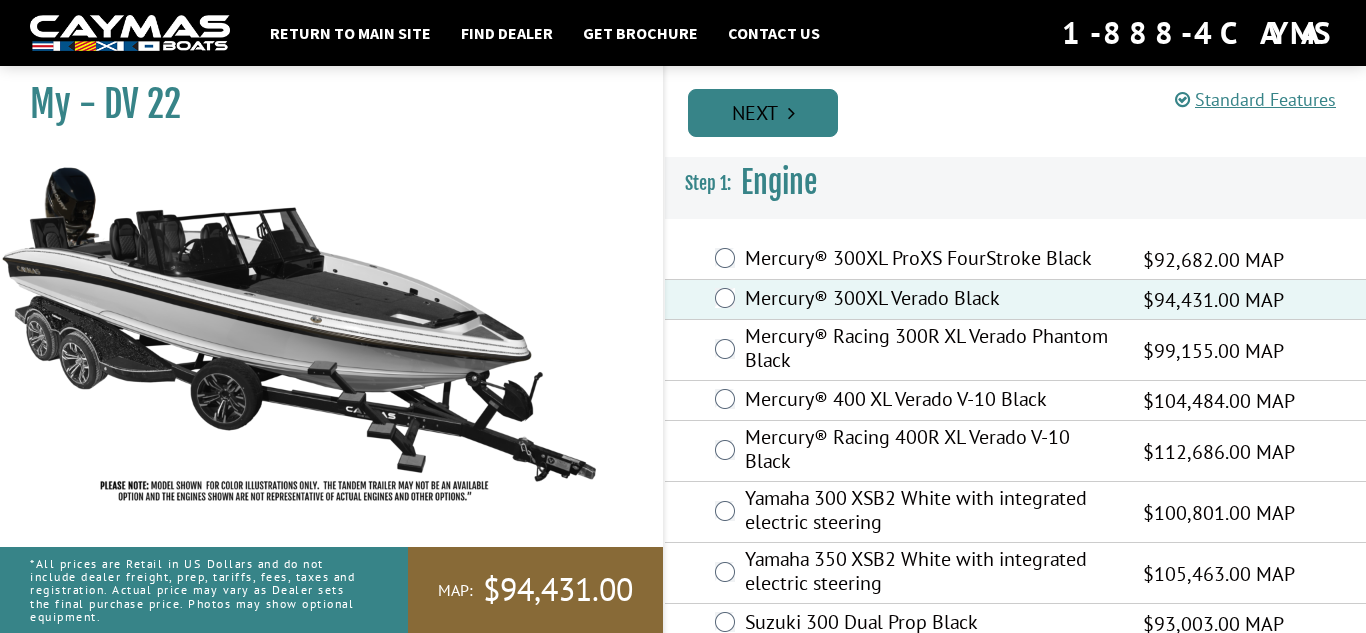 click on "Next" at bounding box center (763, 113) 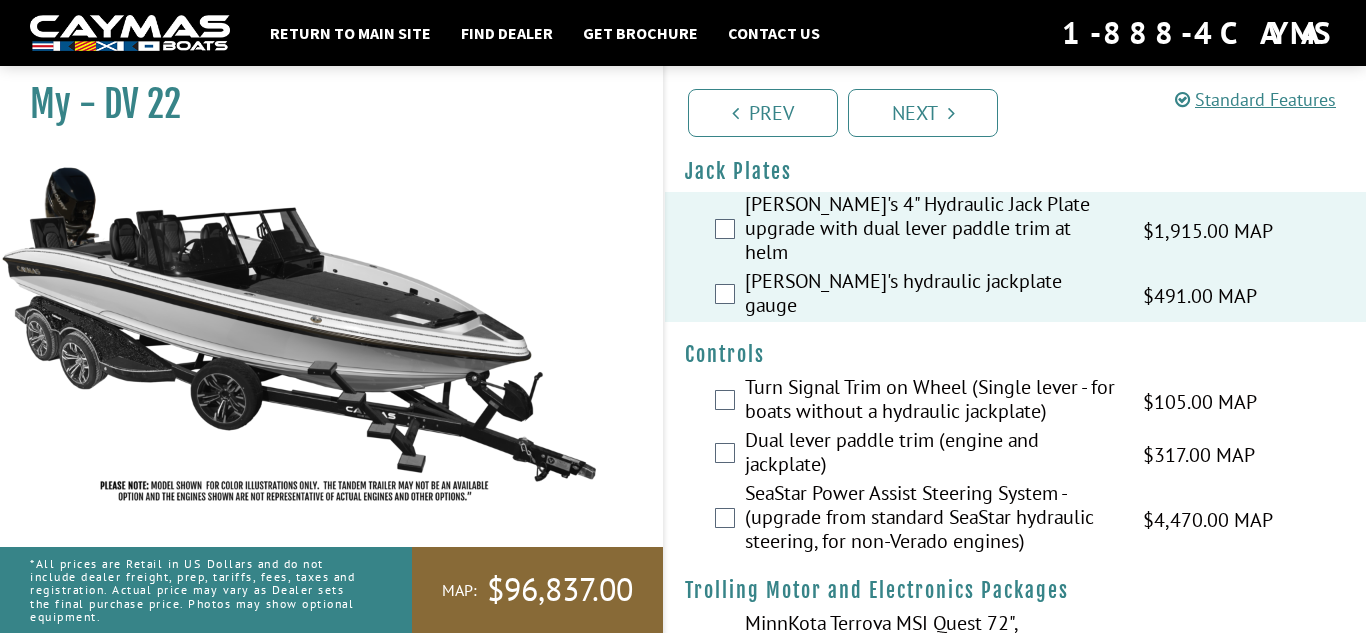 scroll, scrollTop: 90, scrollLeft: 0, axis: vertical 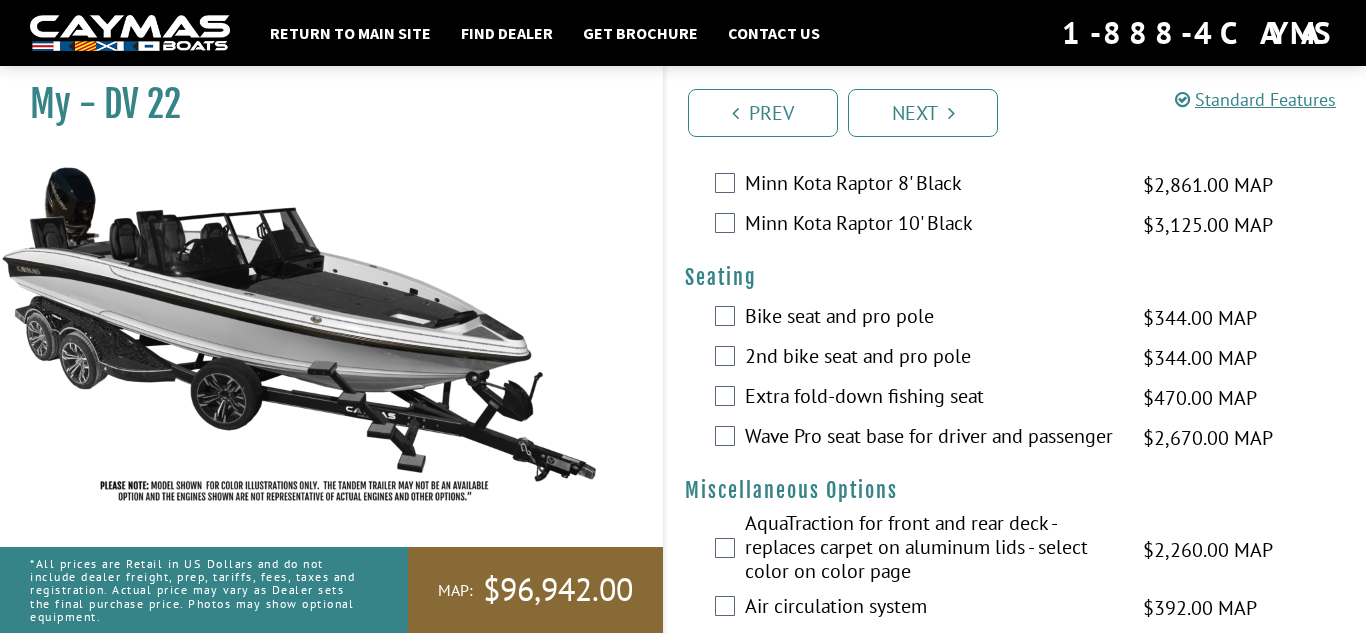 click on "Bike seat and pro pole
$344.00 MAP
$406.00 MSRP" at bounding box center (1015, 318) 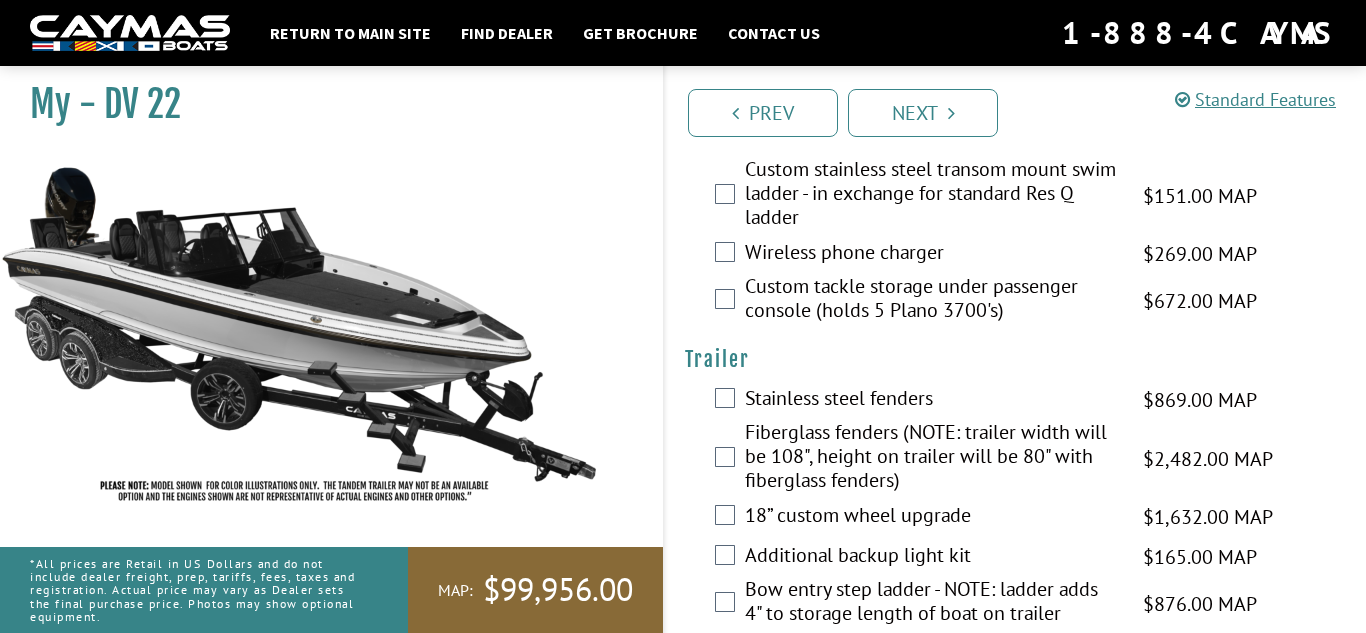 scroll, scrollTop: 4669, scrollLeft: 0, axis: vertical 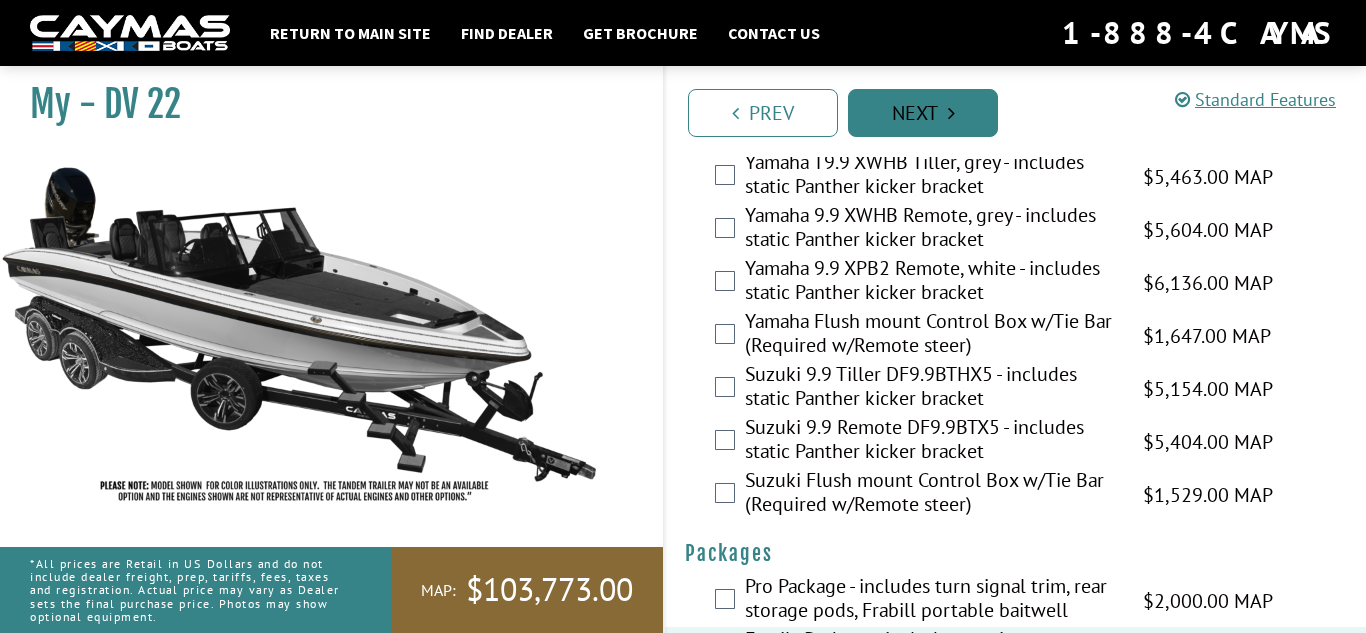 click on "Next" at bounding box center [923, 113] 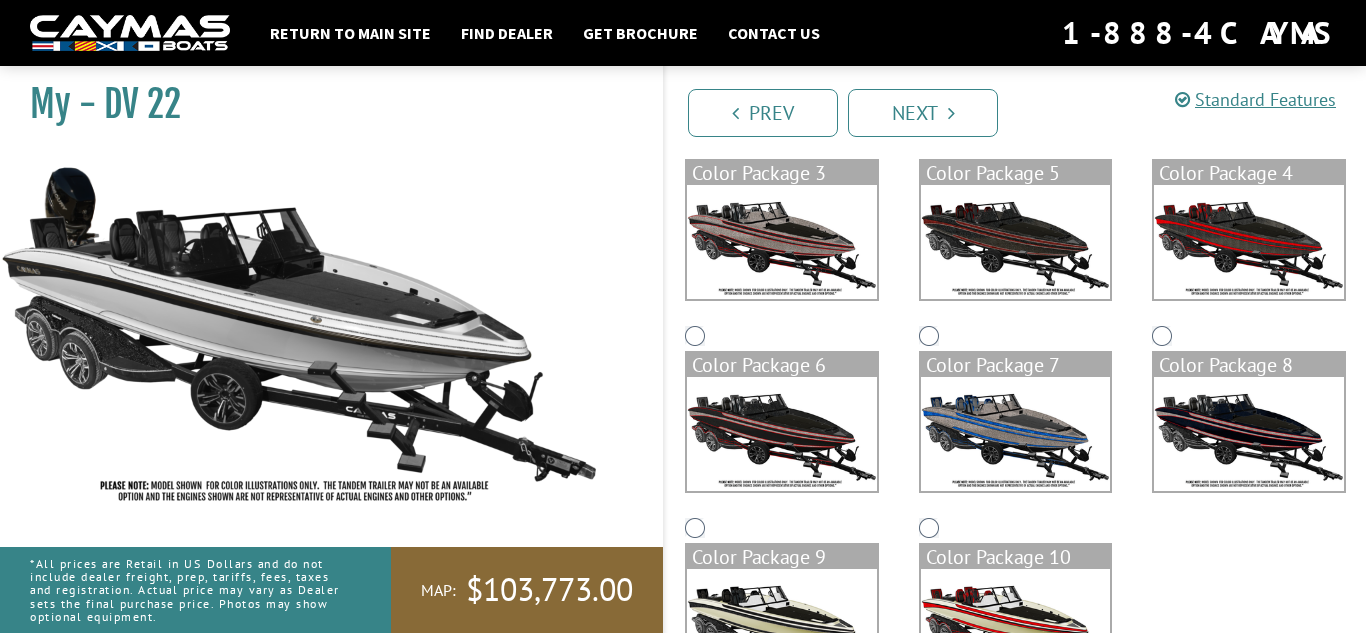 scroll, scrollTop: 482, scrollLeft: 0, axis: vertical 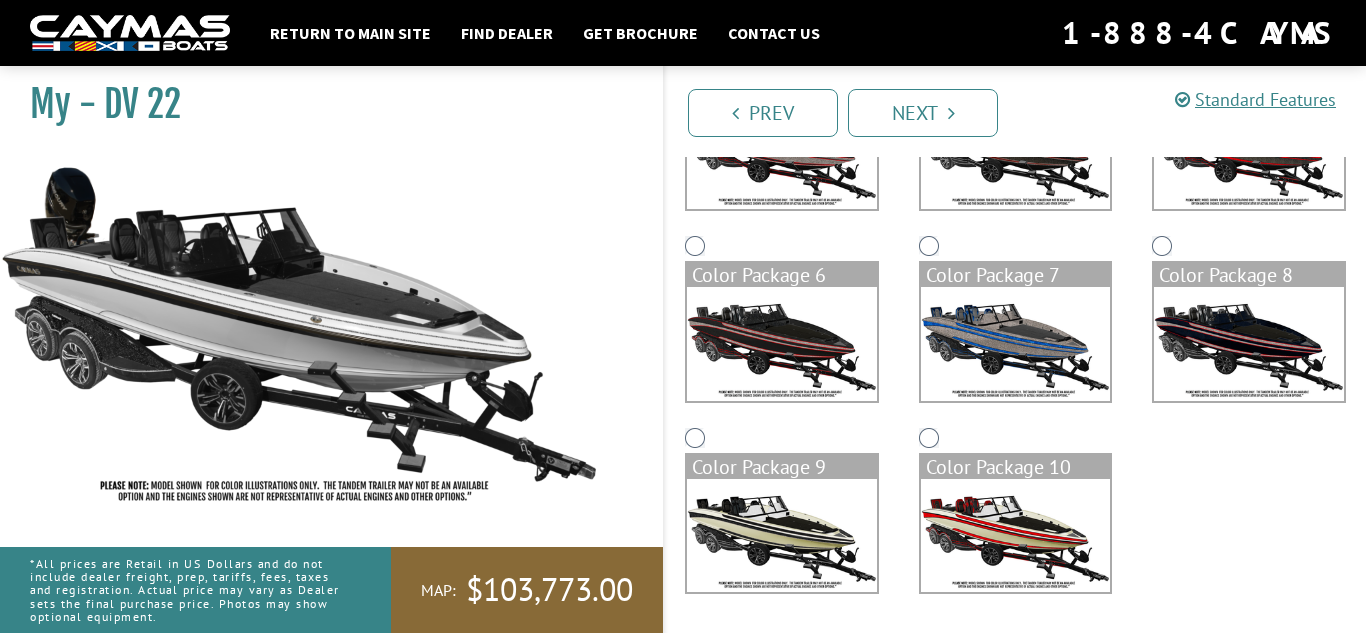 click at bounding box center [782, 536] 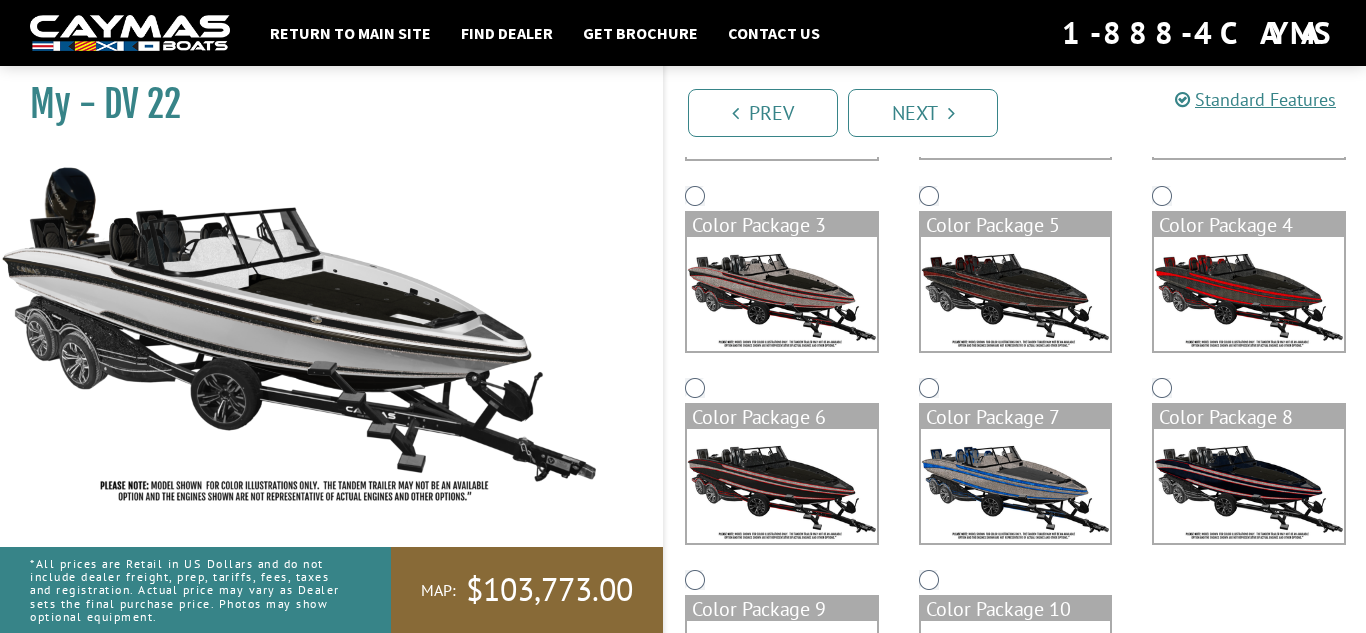 scroll, scrollTop: 334, scrollLeft: 0, axis: vertical 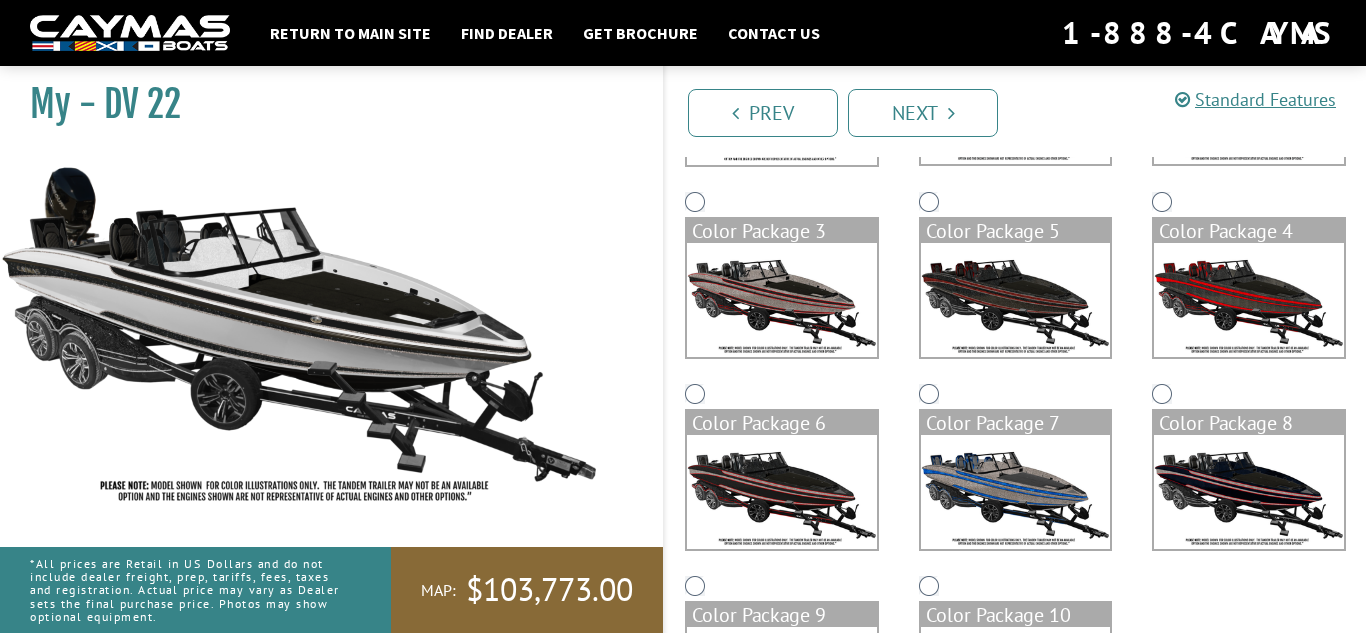 click at bounding box center [782, 492] 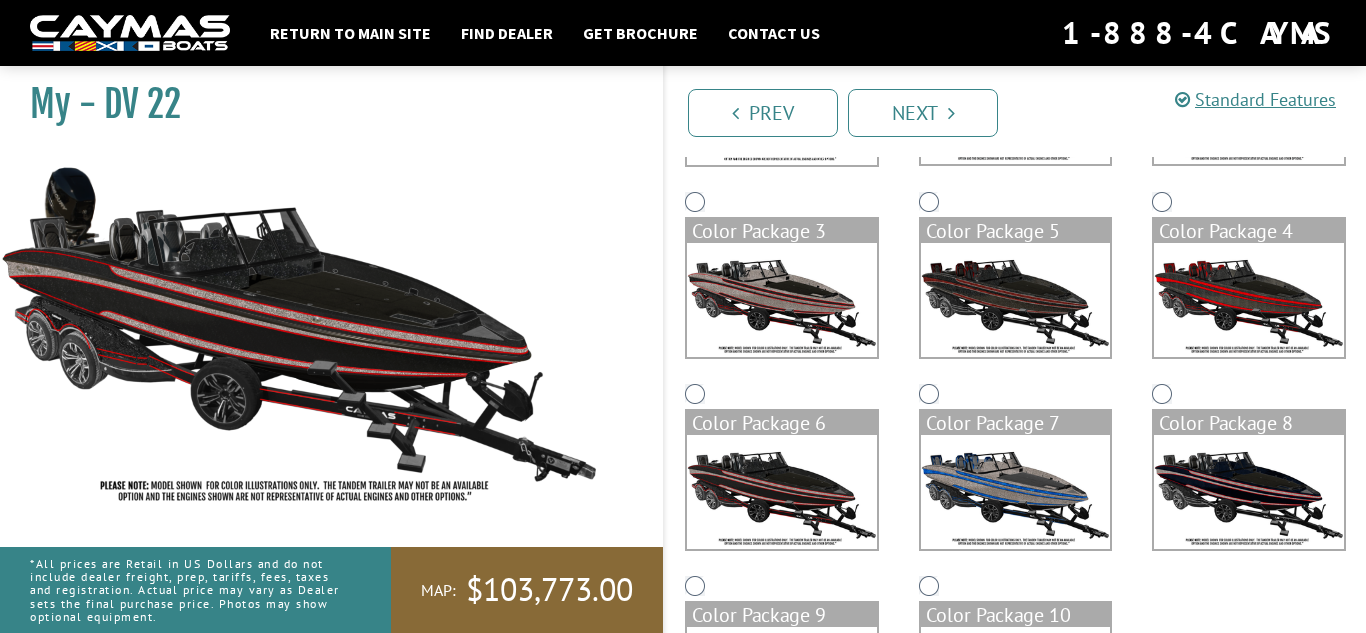 click at bounding box center (1016, 492) 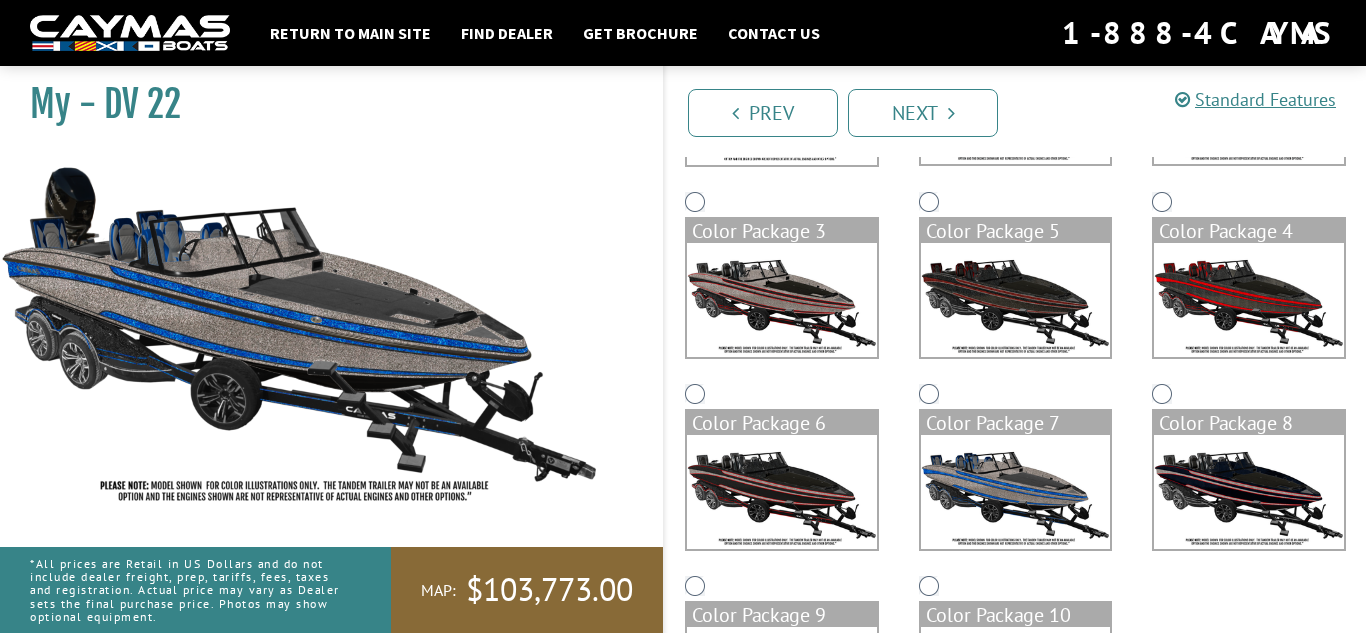click at bounding box center [1249, 492] 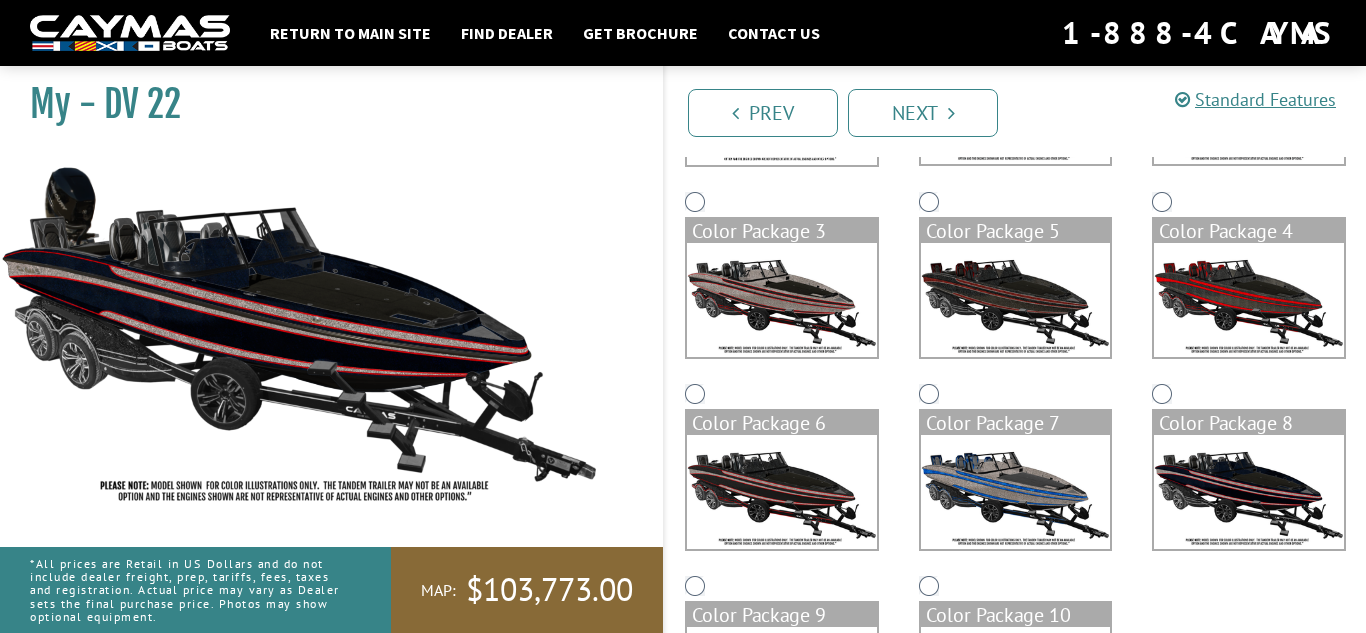 click at bounding box center [1249, 300] 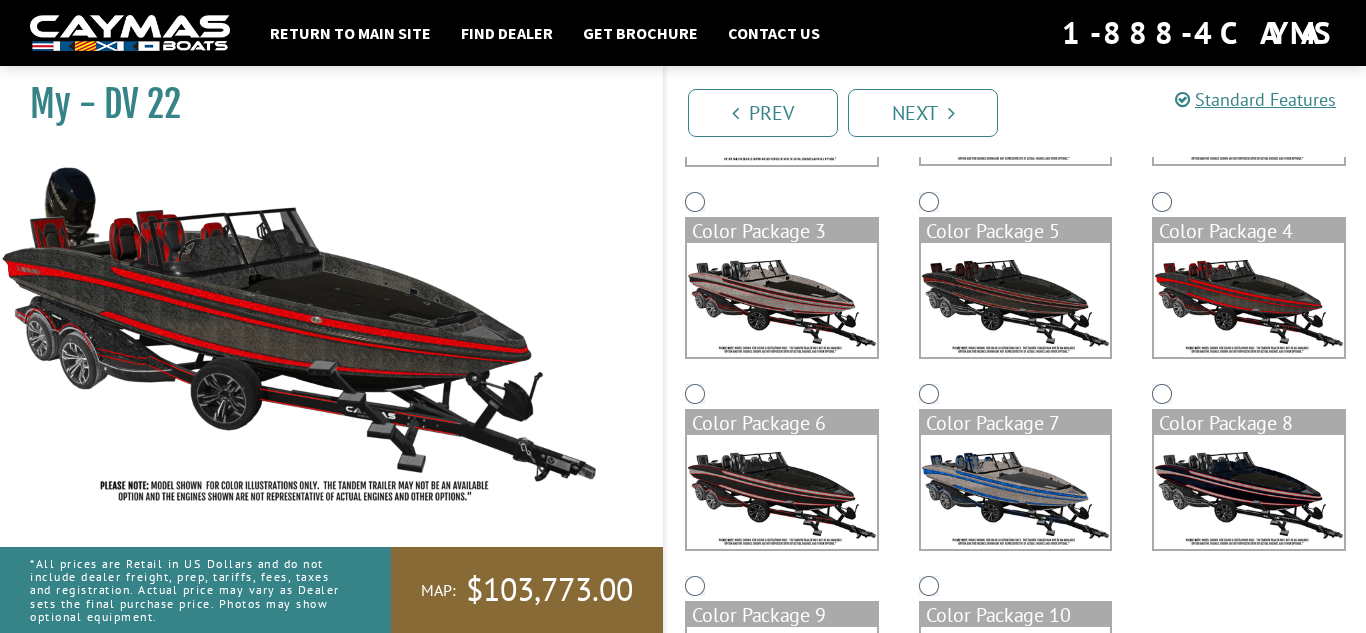 click at bounding box center (1016, 300) 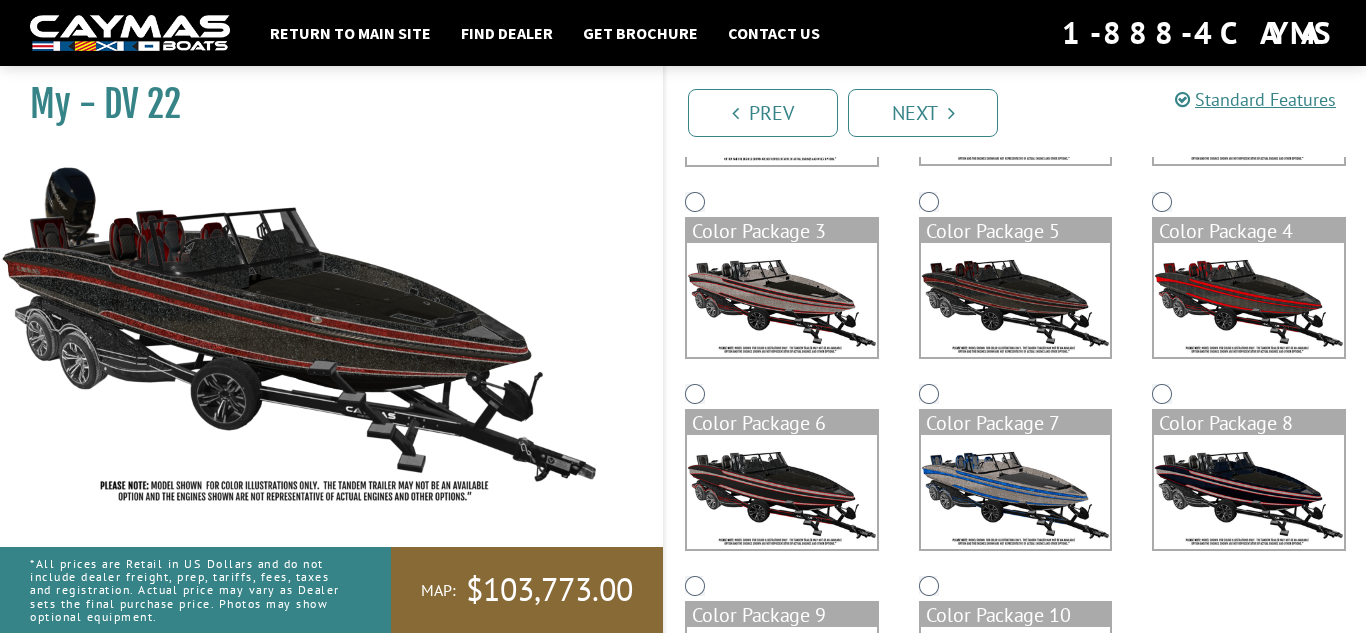 click at bounding box center [782, 300] 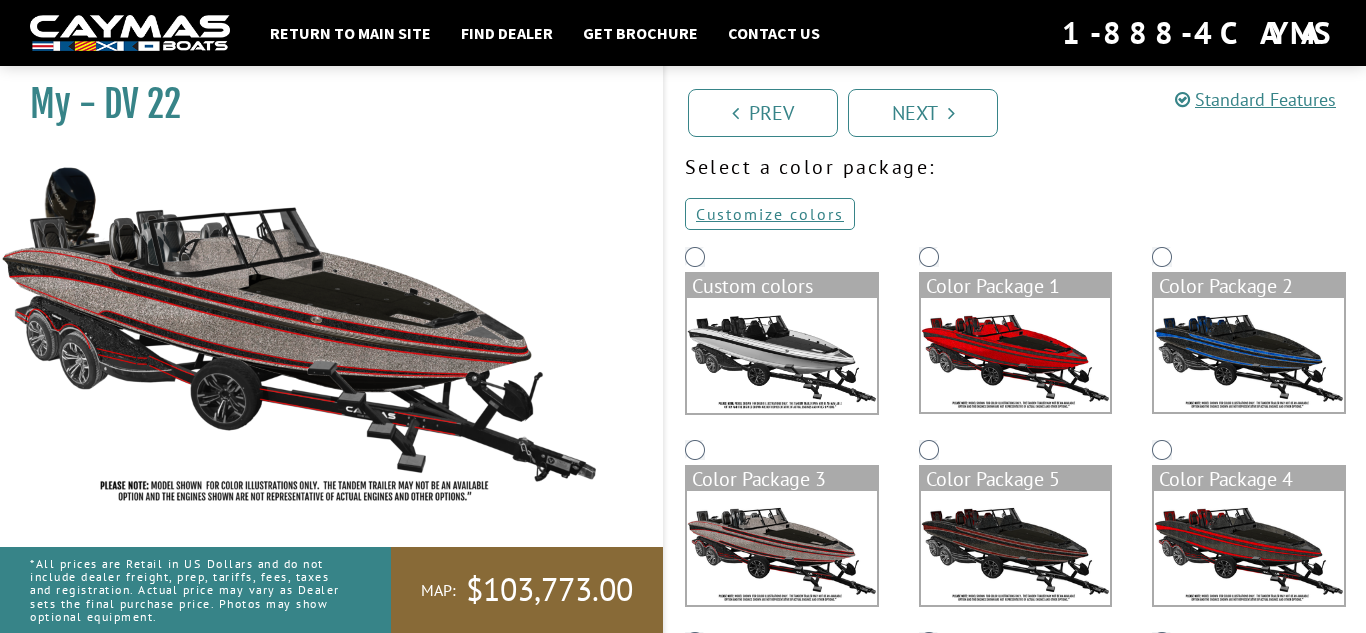 scroll, scrollTop: 84, scrollLeft: 0, axis: vertical 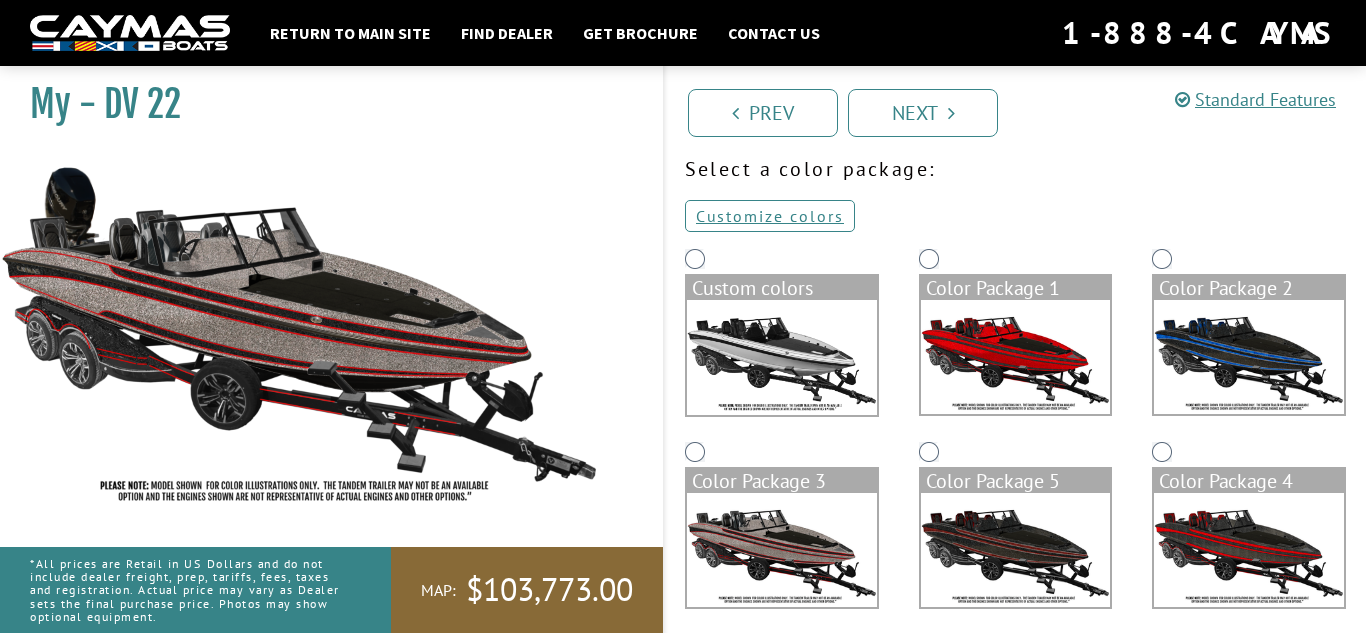 click at bounding box center (782, 357) 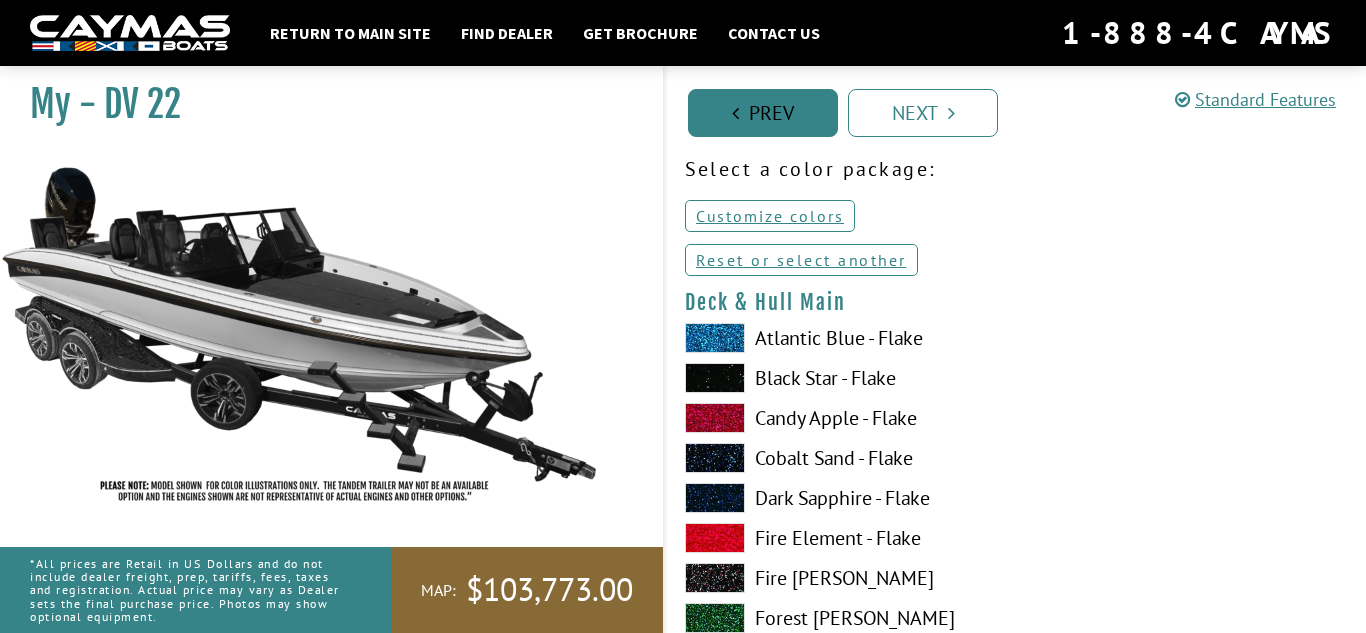 click on "Prev" at bounding box center (763, 113) 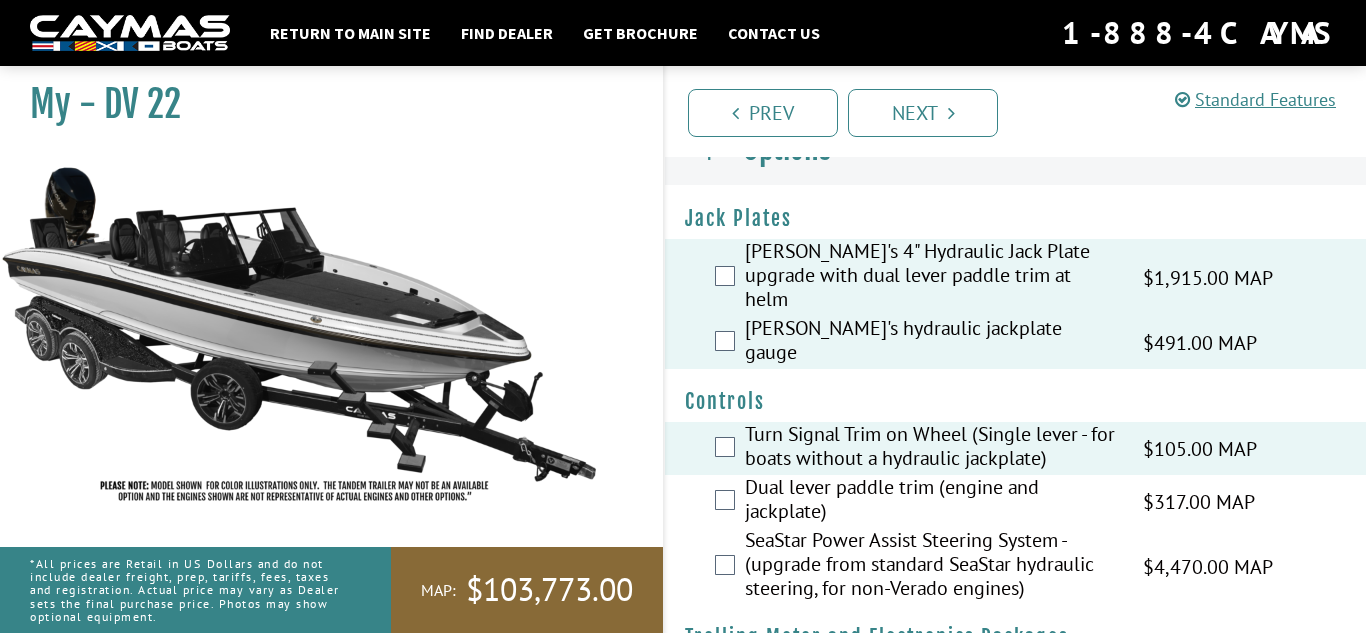 scroll, scrollTop: 0, scrollLeft: 0, axis: both 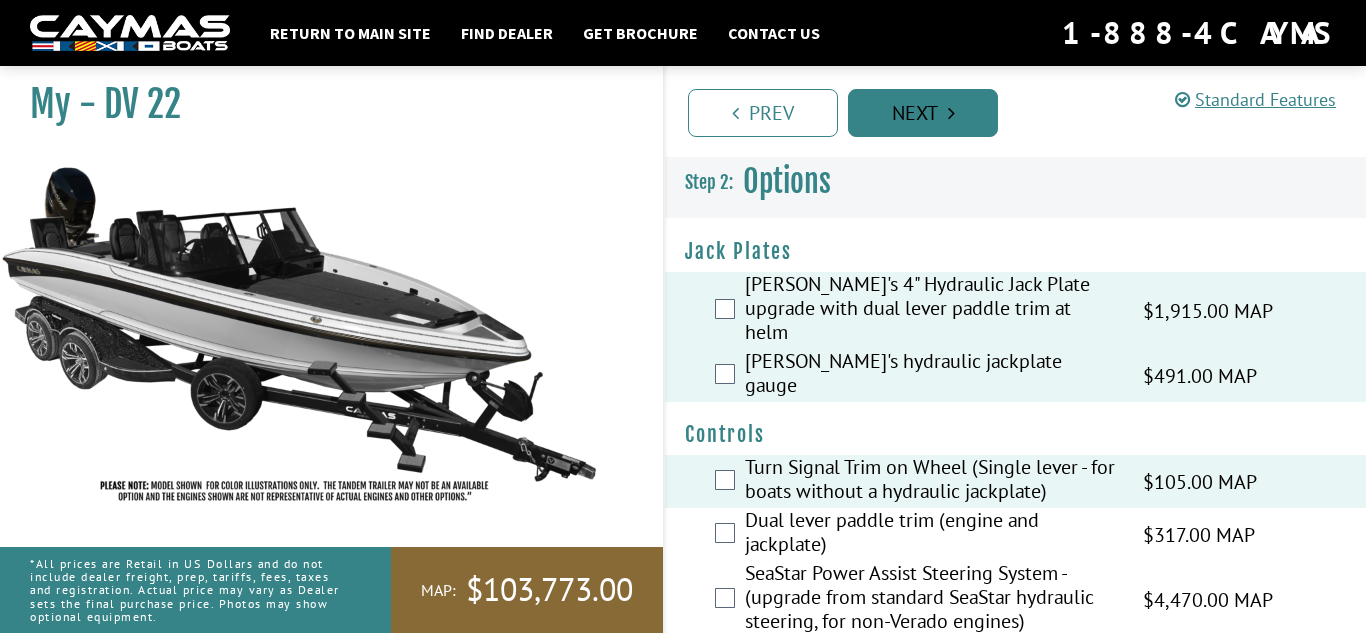 click on "Next" at bounding box center (923, 113) 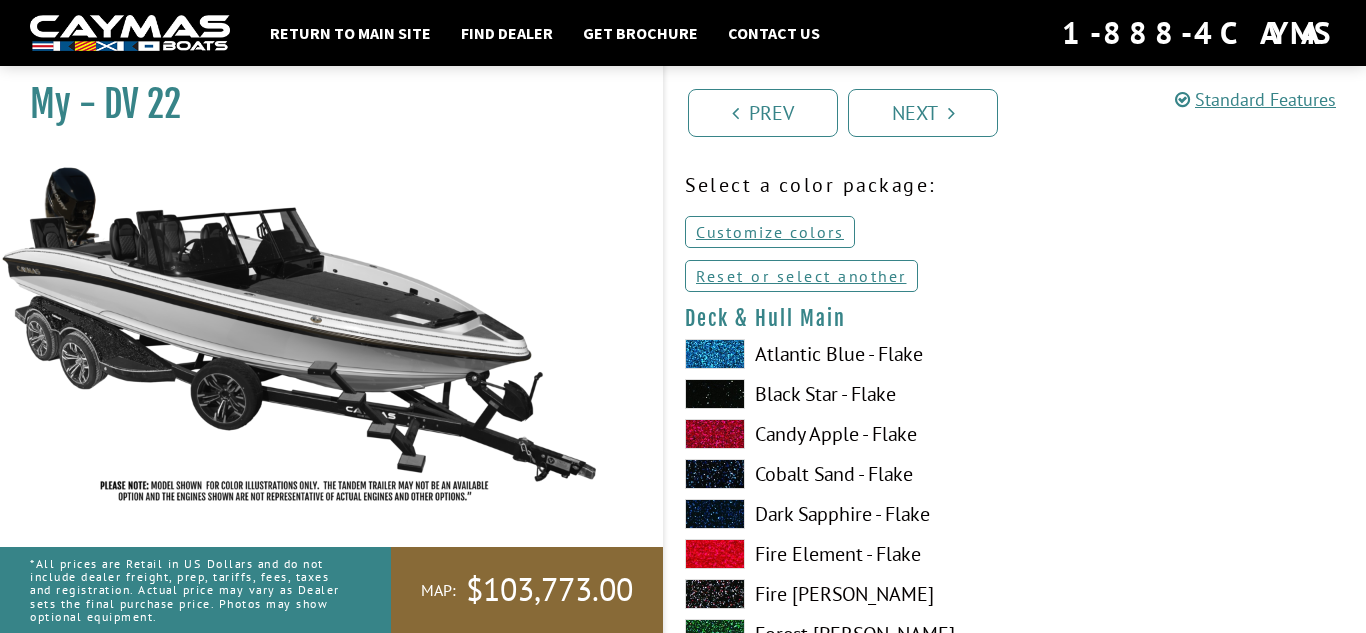 scroll, scrollTop: 0, scrollLeft: 0, axis: both 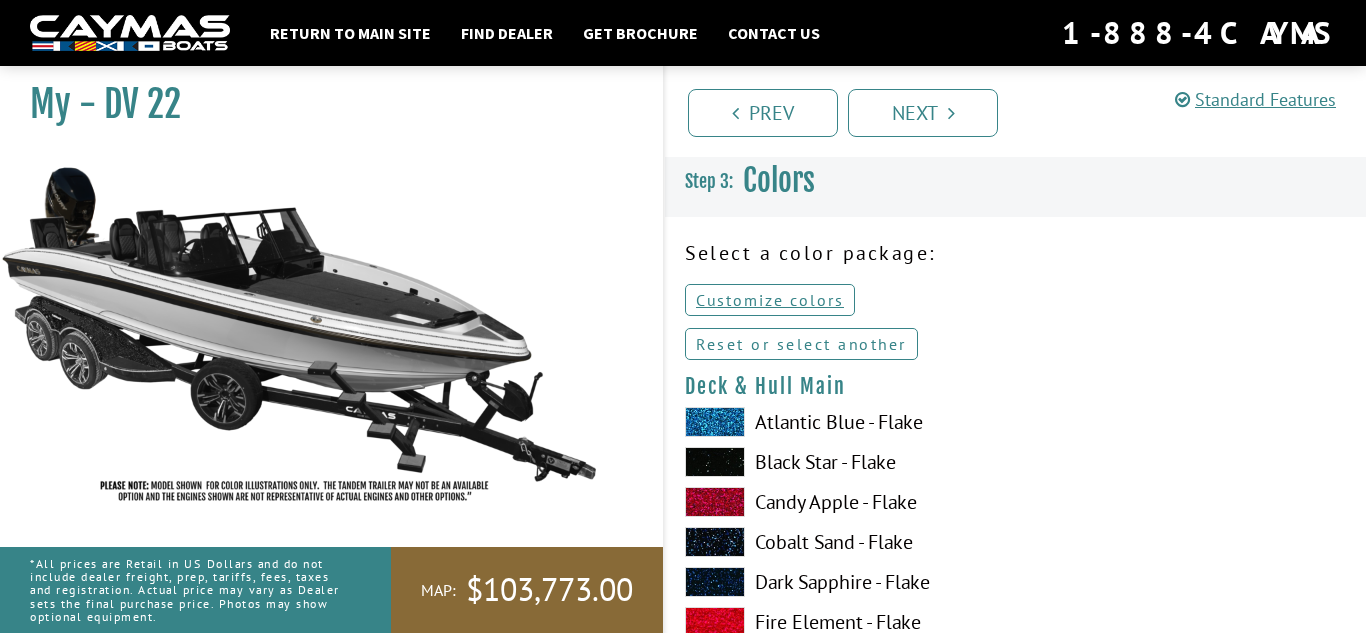 click on "Reset or select another" at bounding box center [801, 344] 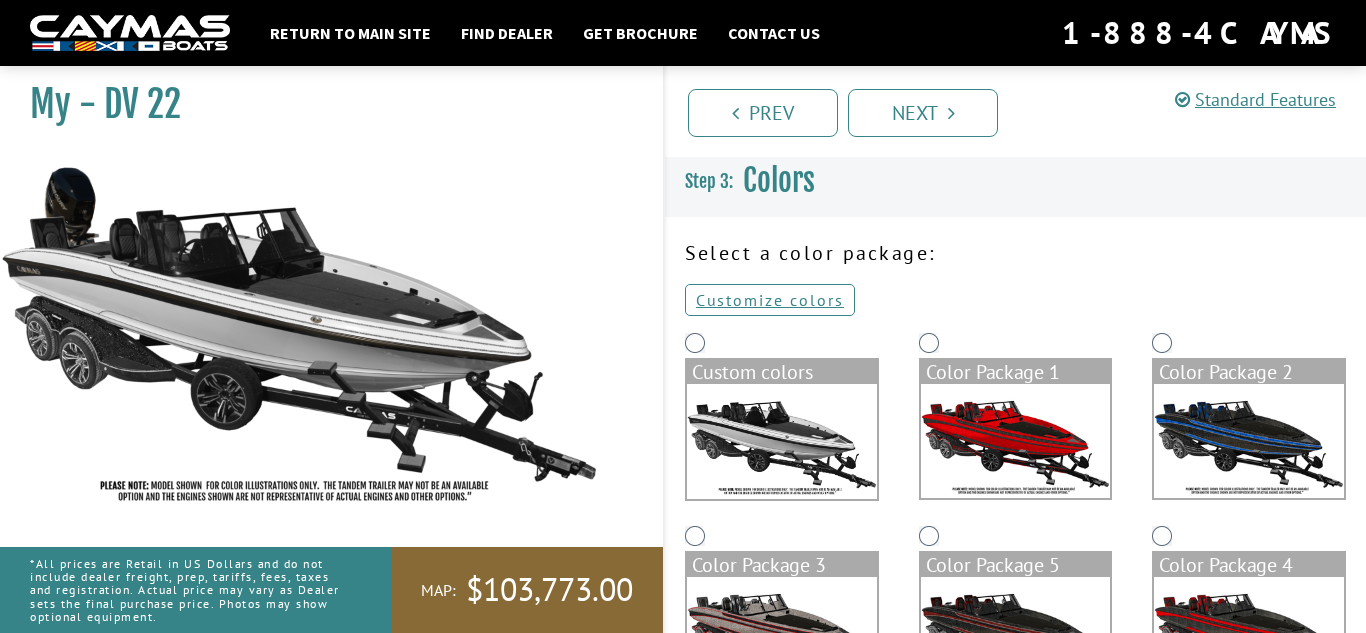click at bounding box center [1249, 441] 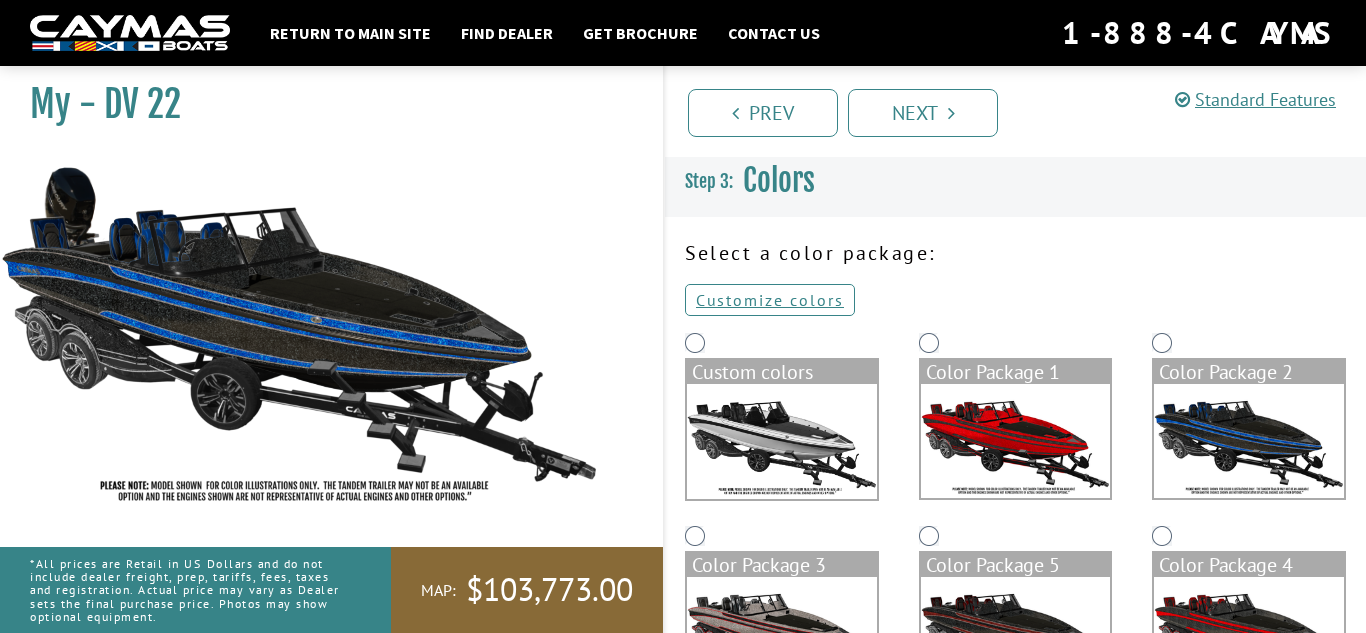 click at bounding box center (782, 441) 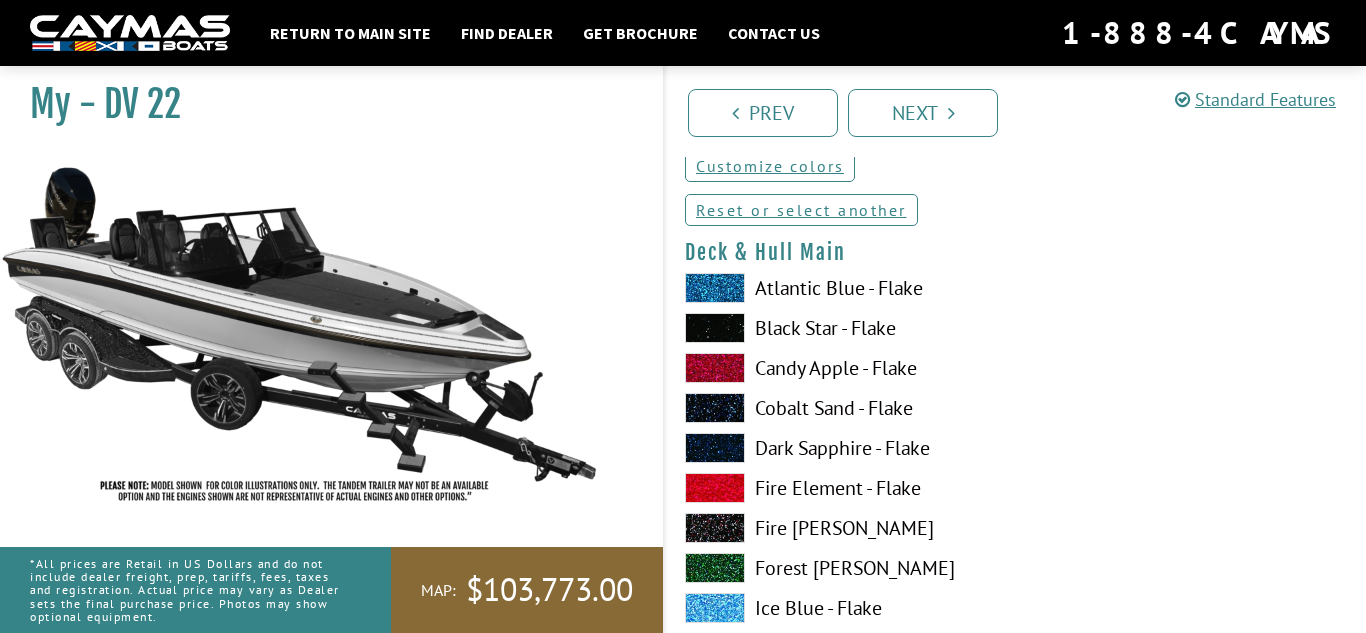 scroll, scrollTop: 138, scrollLeft: 0, axis: vertical 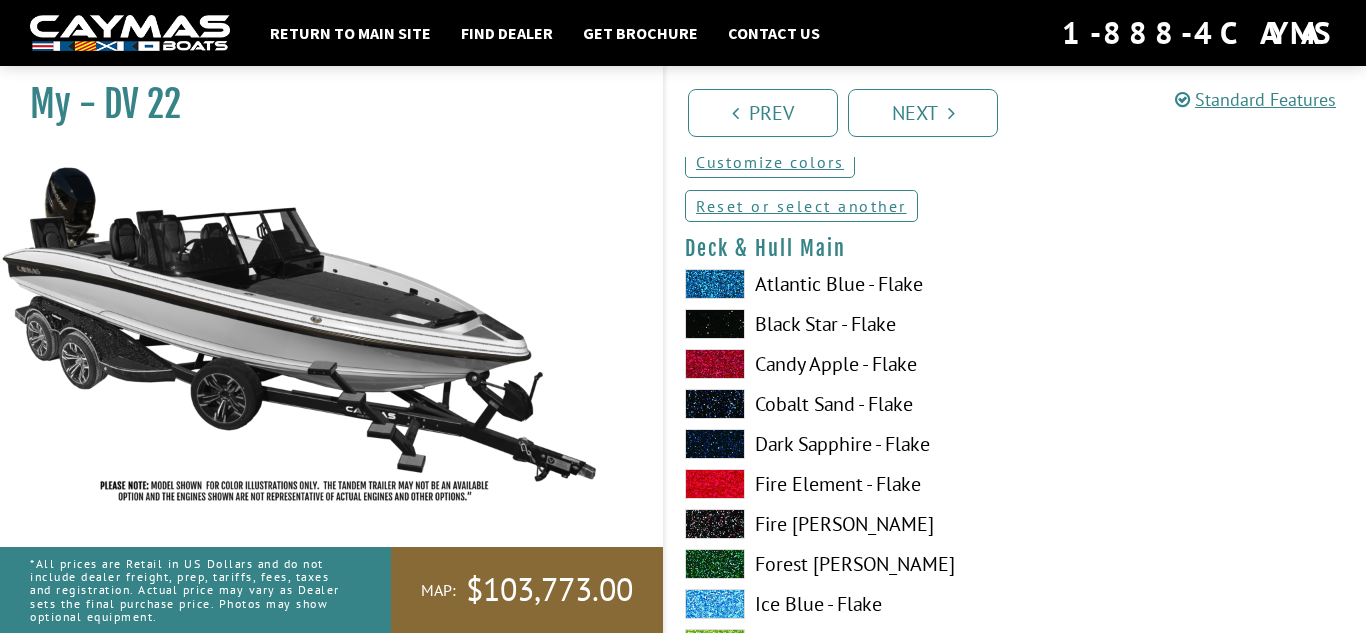 click at bounding box center (715, 444) 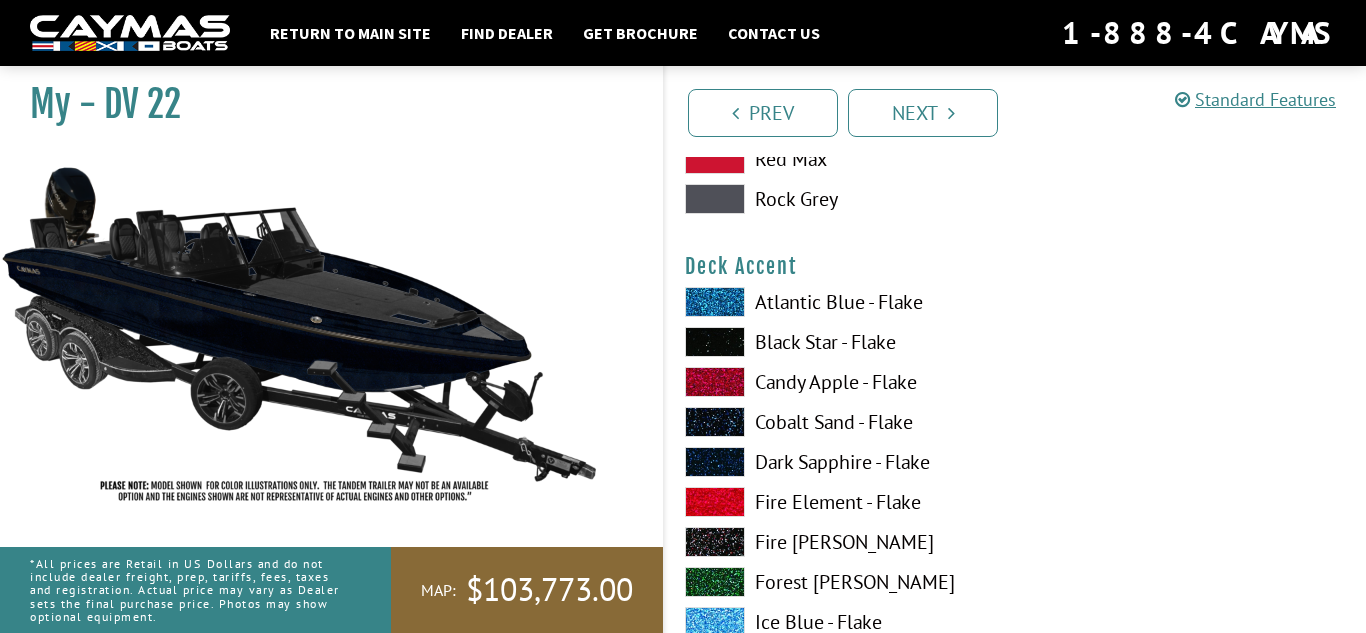 scroll, scrollTop: 1346, scrollLeft: 0, axis: vertical 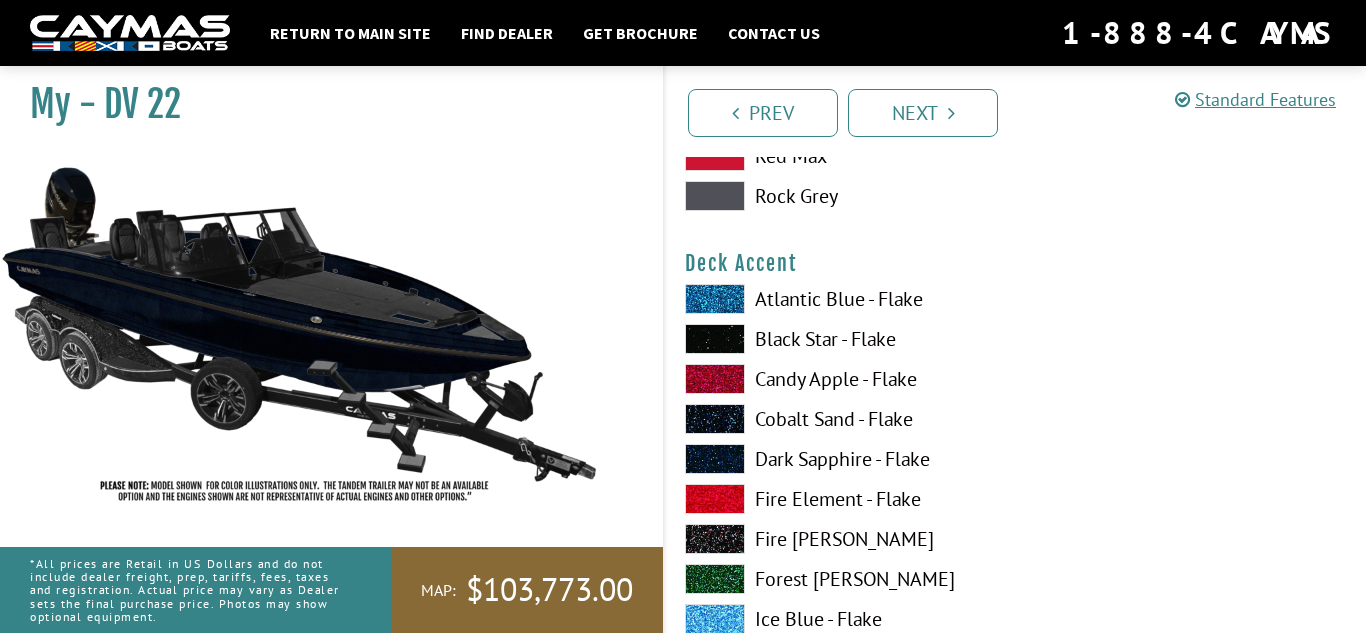 click at bounding box center (715, 299) 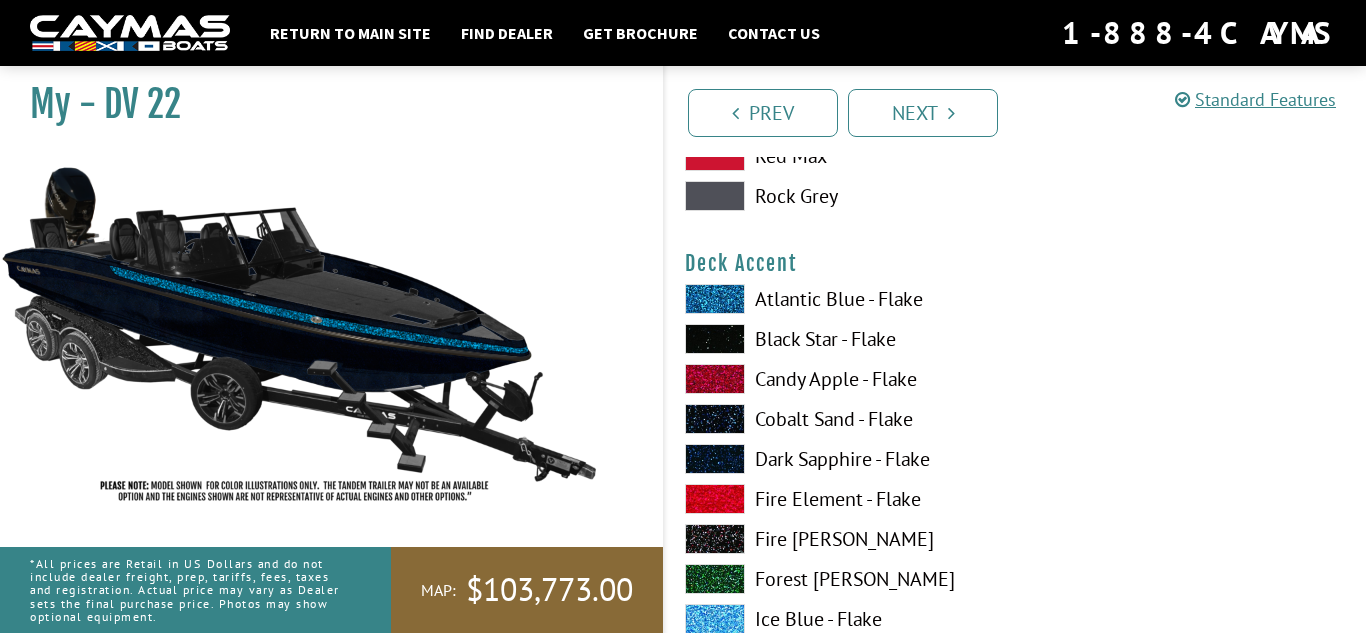 click at bounding box center [715, 339] 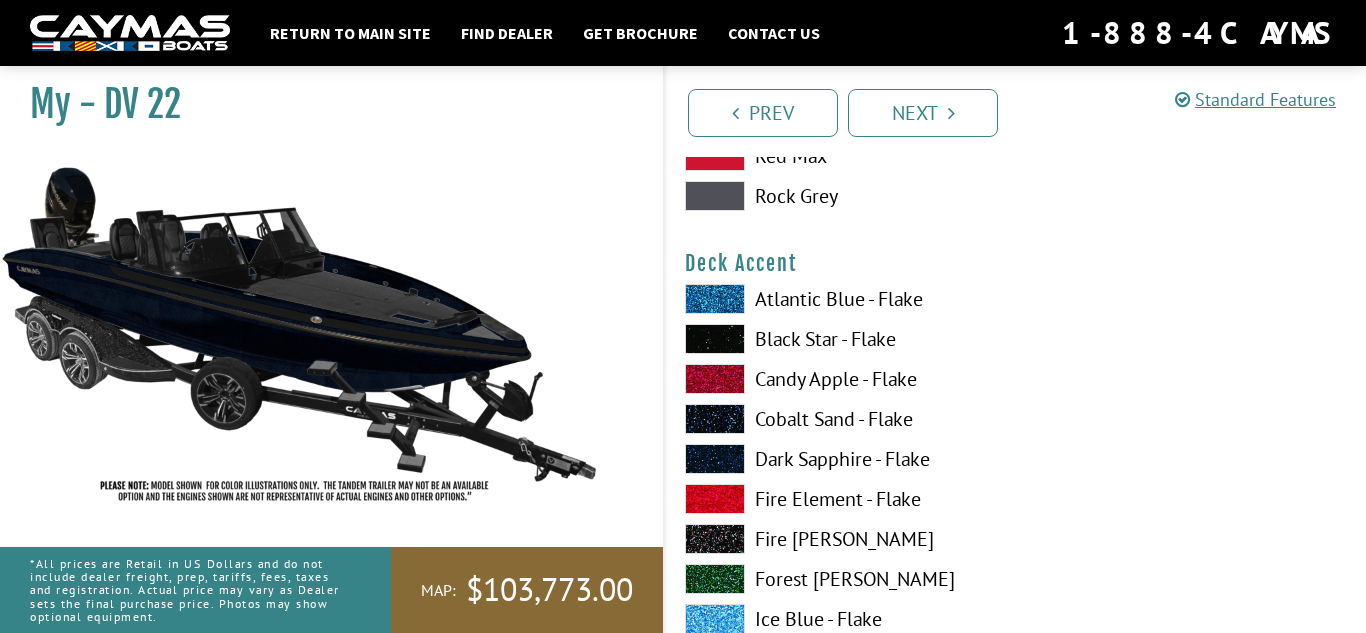 click at bounding box center [715, 419] 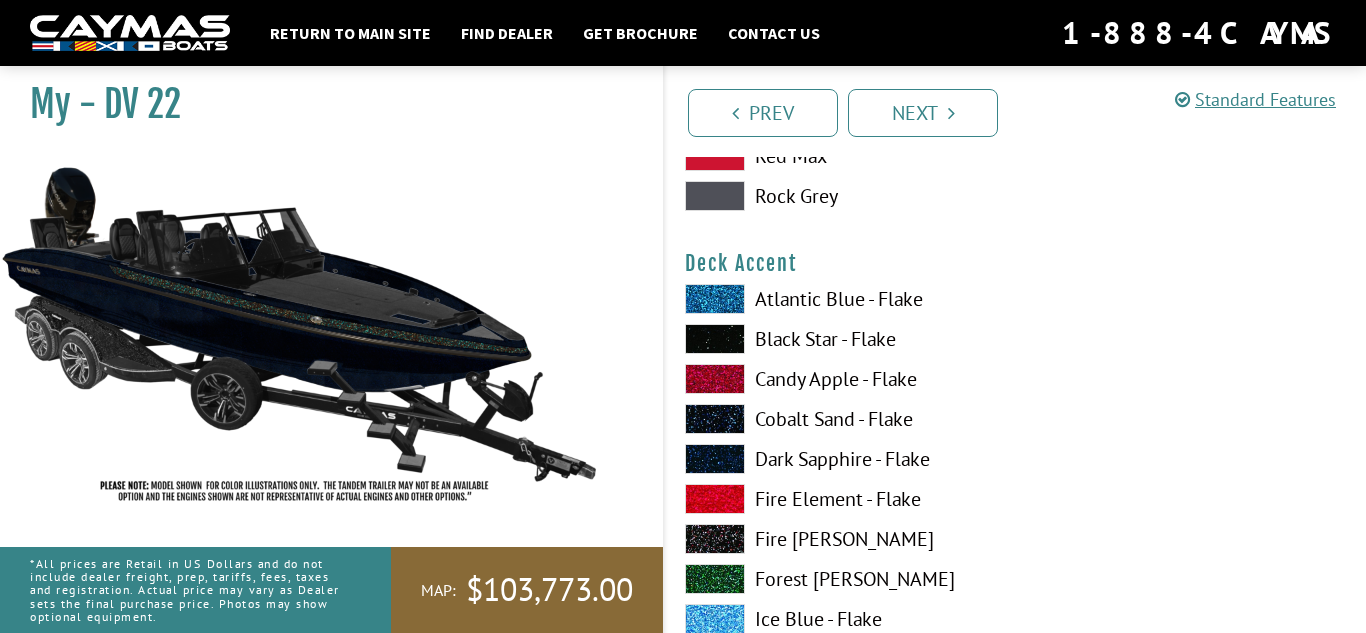 click at bounding box center (715, 459) 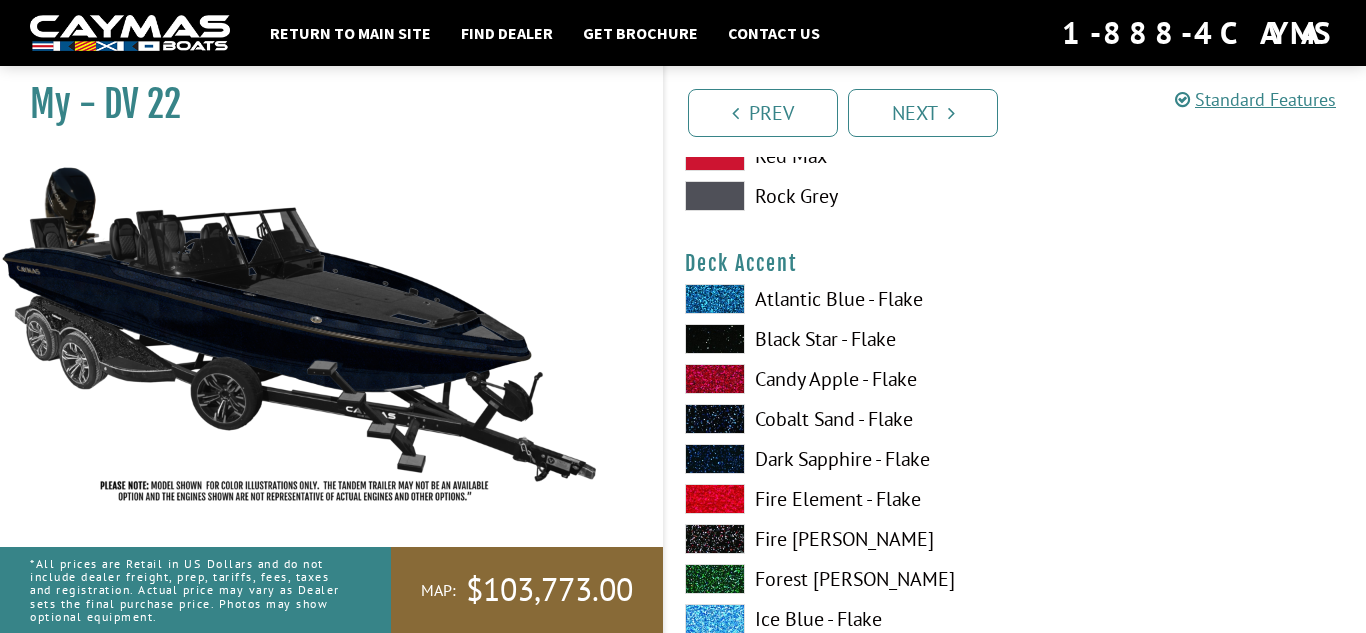 click at bounding box center [715, 459] 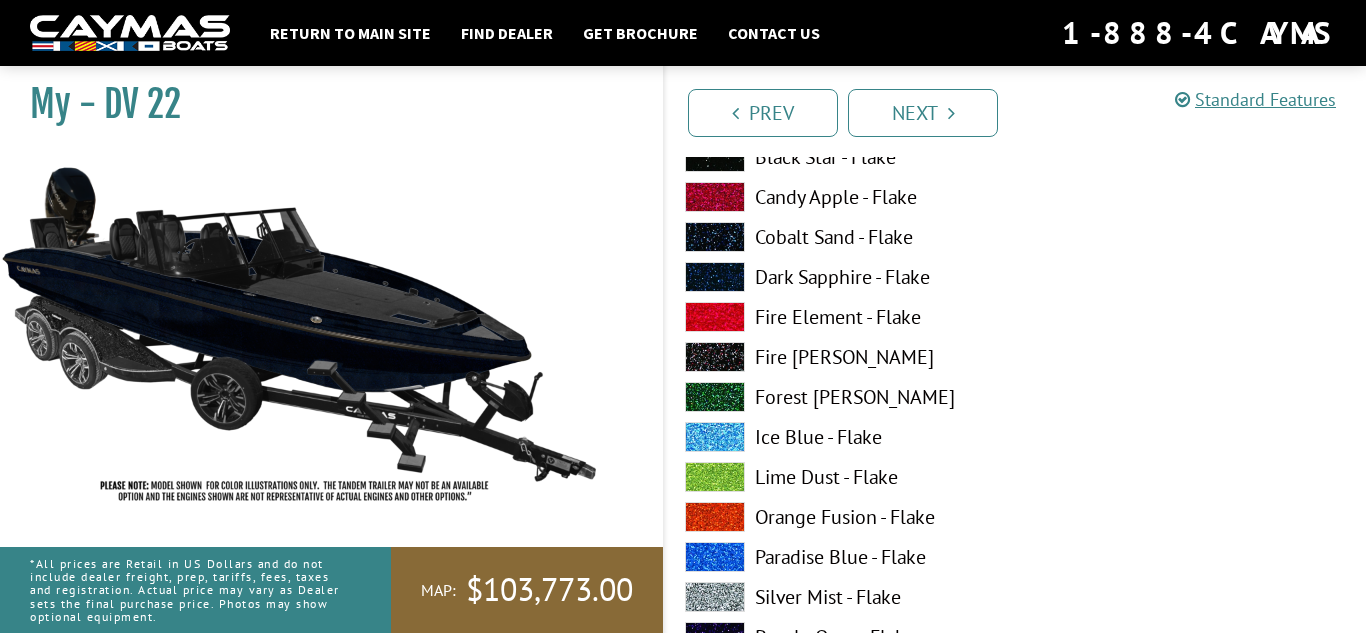 scroll, scrollTop: 1530, scrollLeft: 0, axis: vertical 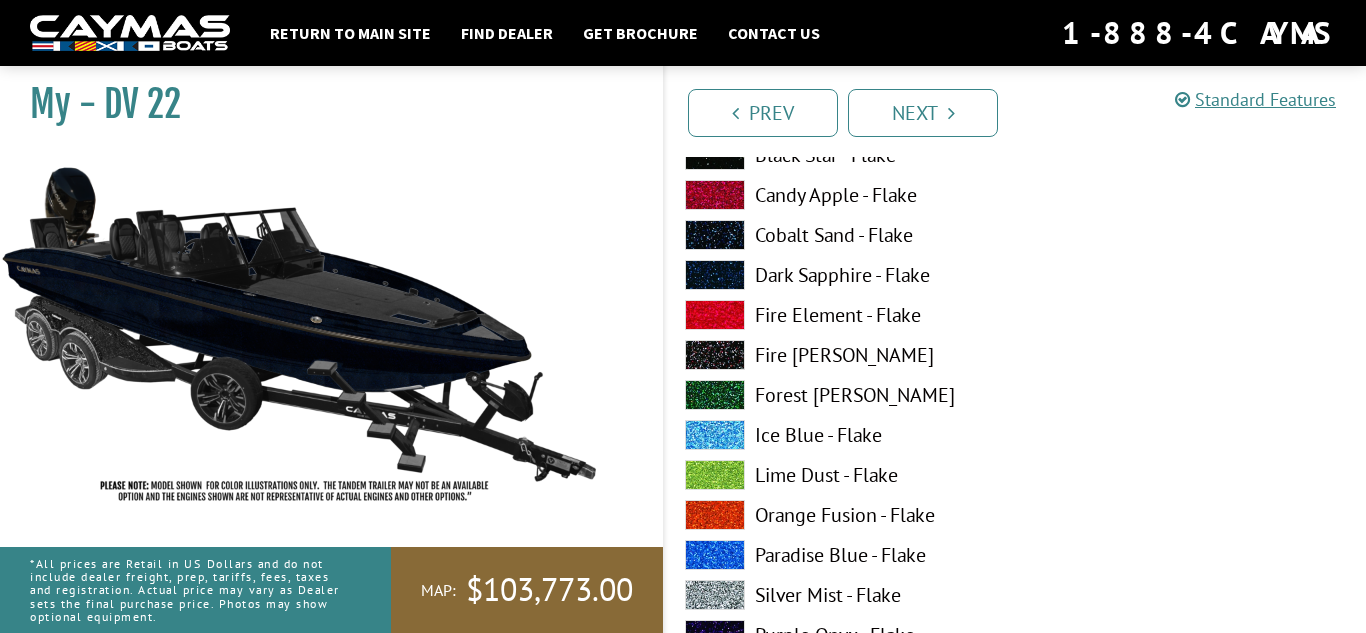 click at bounding box center (715, 435) 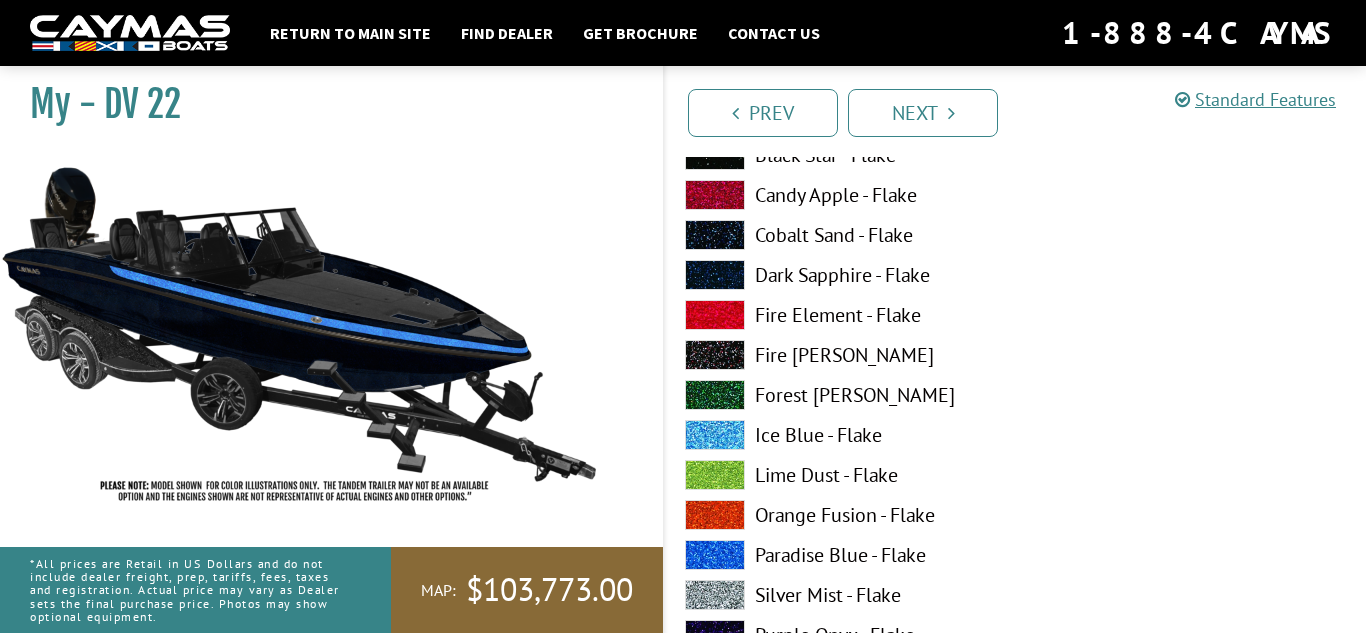 click at bounding box center (715, 435) 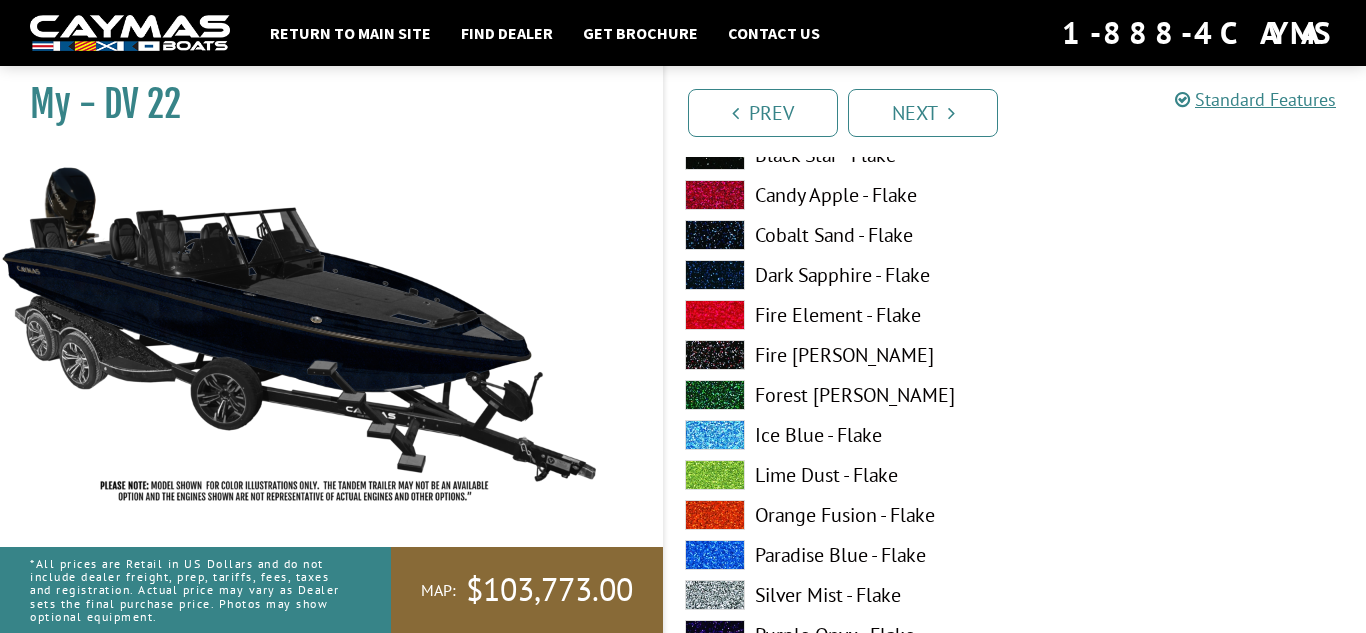 click at bounding box center (715, 595) 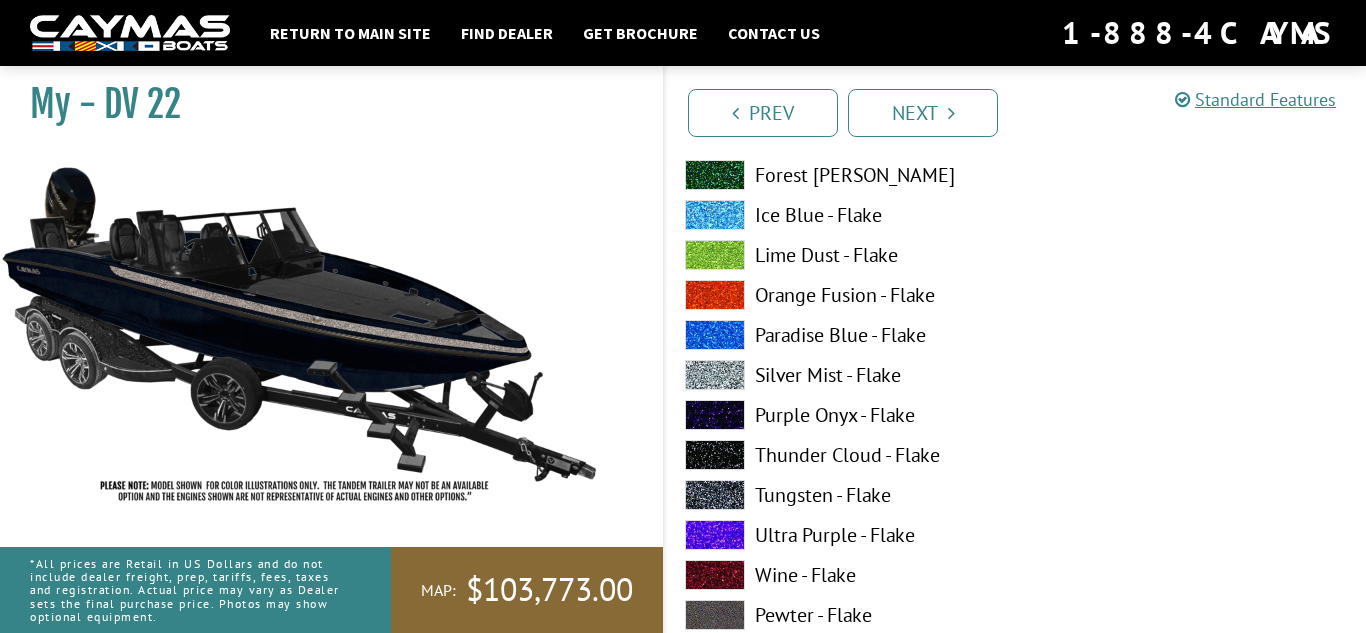 scroll, scrollTop: 1752, scrollLeft: 0, axis: vertical 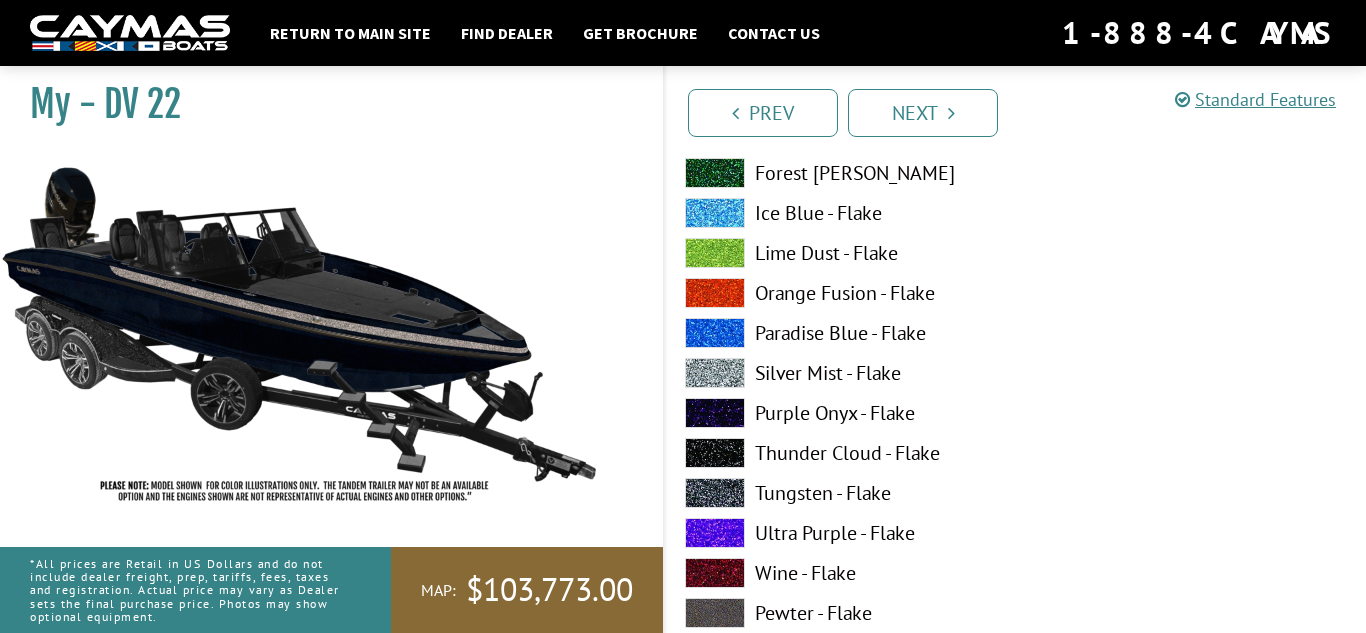 click at bounding box center (715, 493) 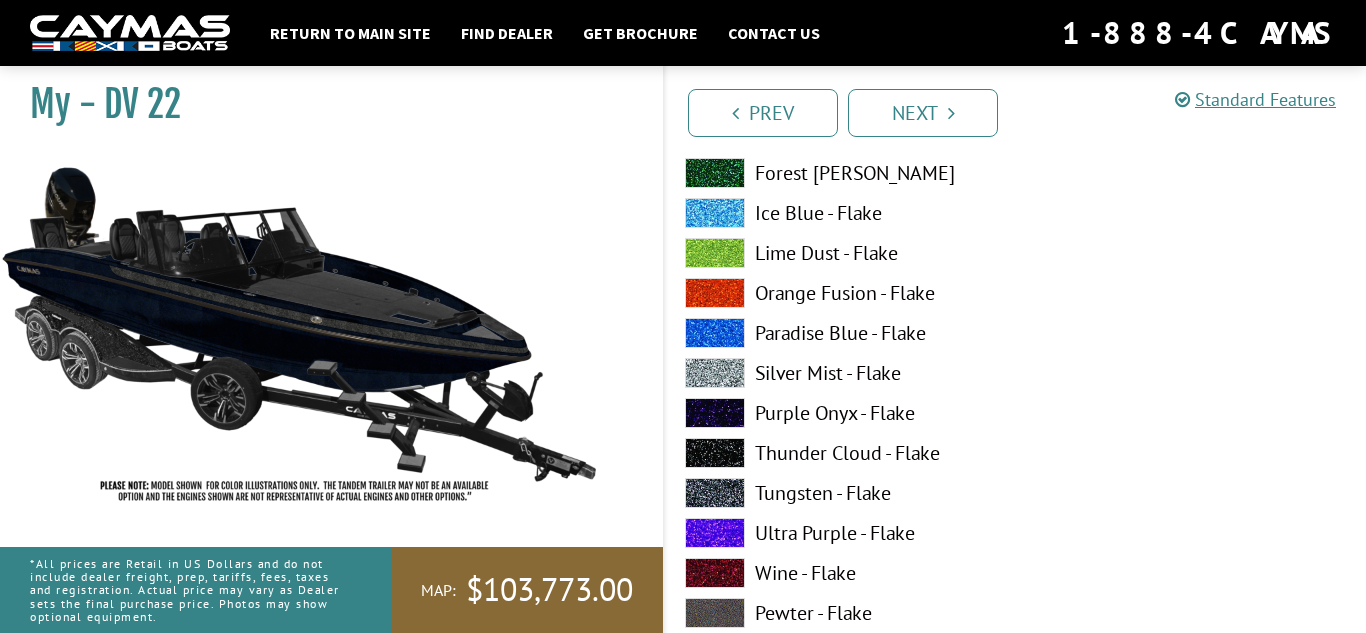 click at bounding box center [715, 373] 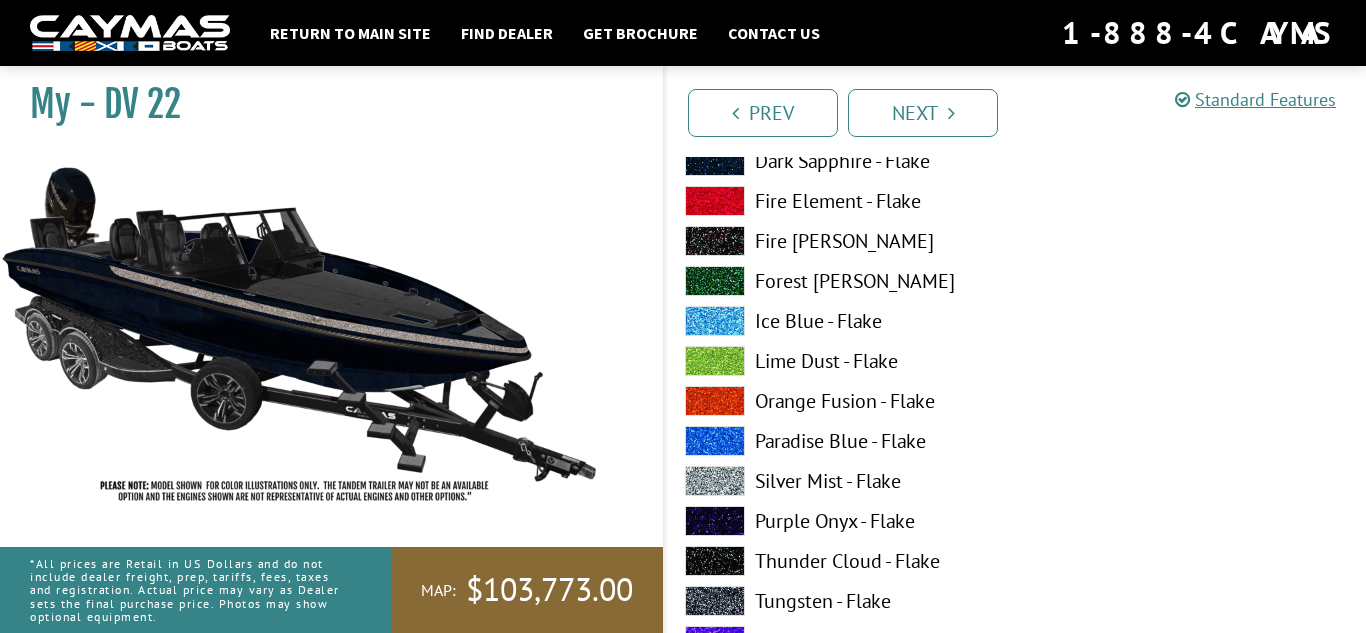 scroll, scrollTop: 2823, scrollLeft: 0, axis: vertical 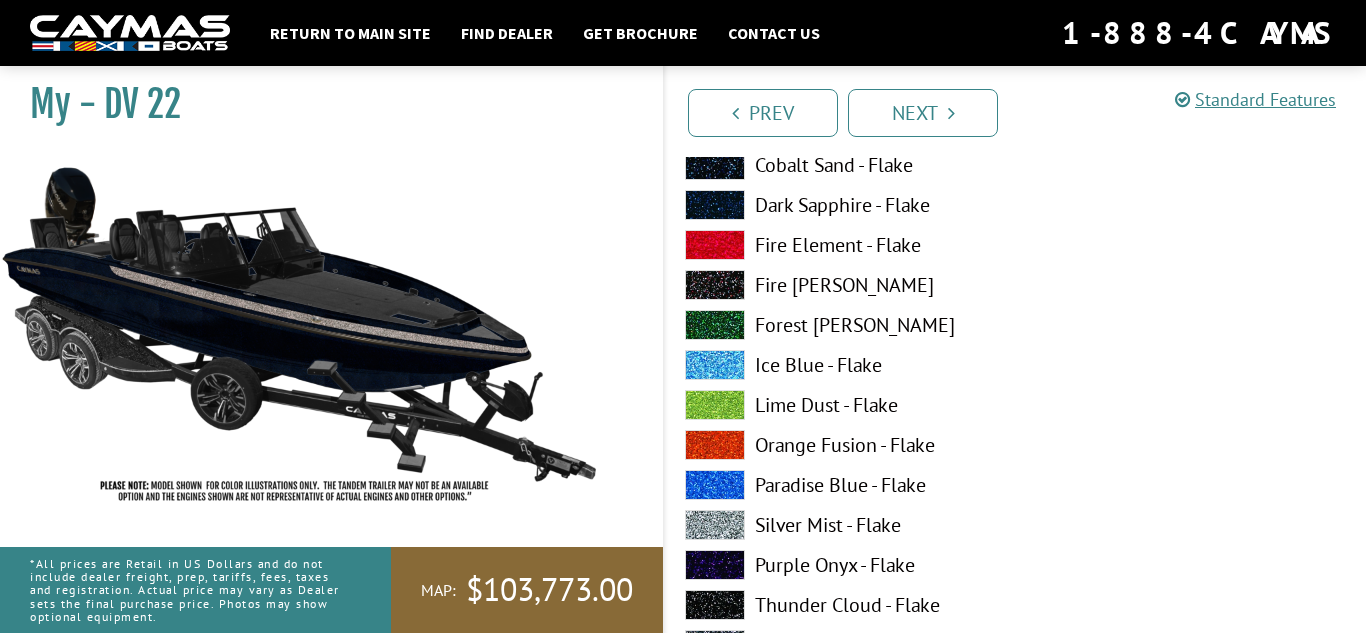 click at bounding box center (715, 365) 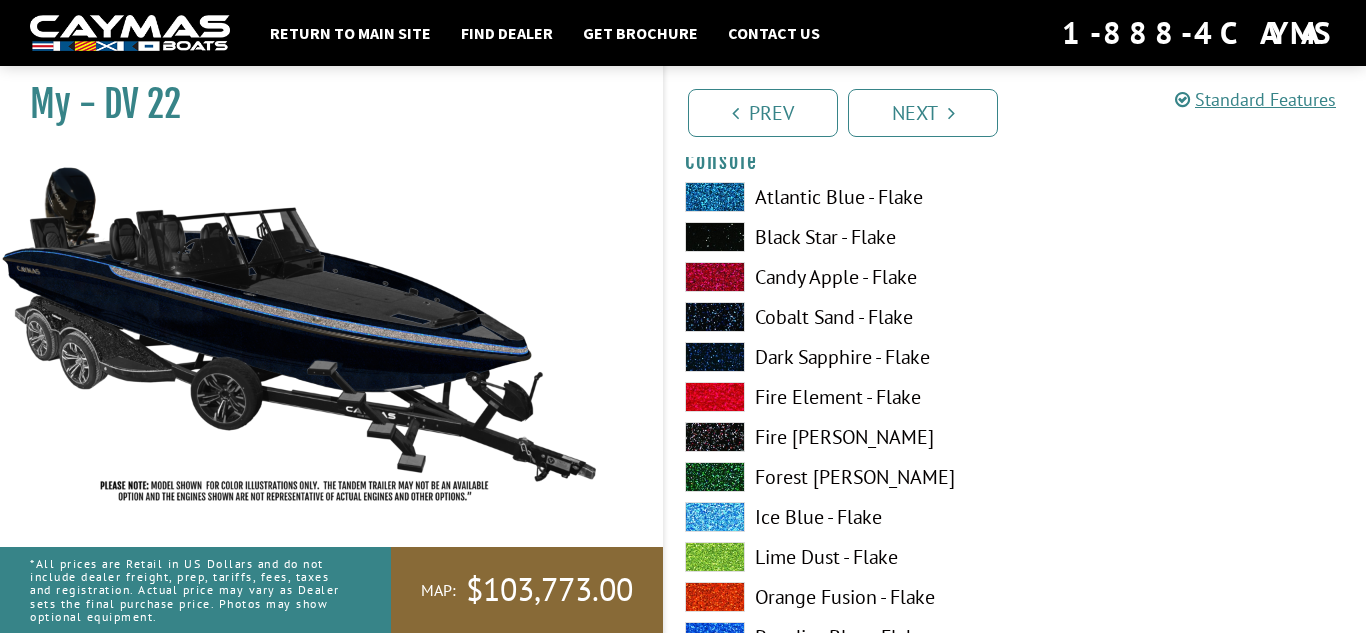 scroll, scrollTop: 3491, scrollLeft: 0, axis: vertical 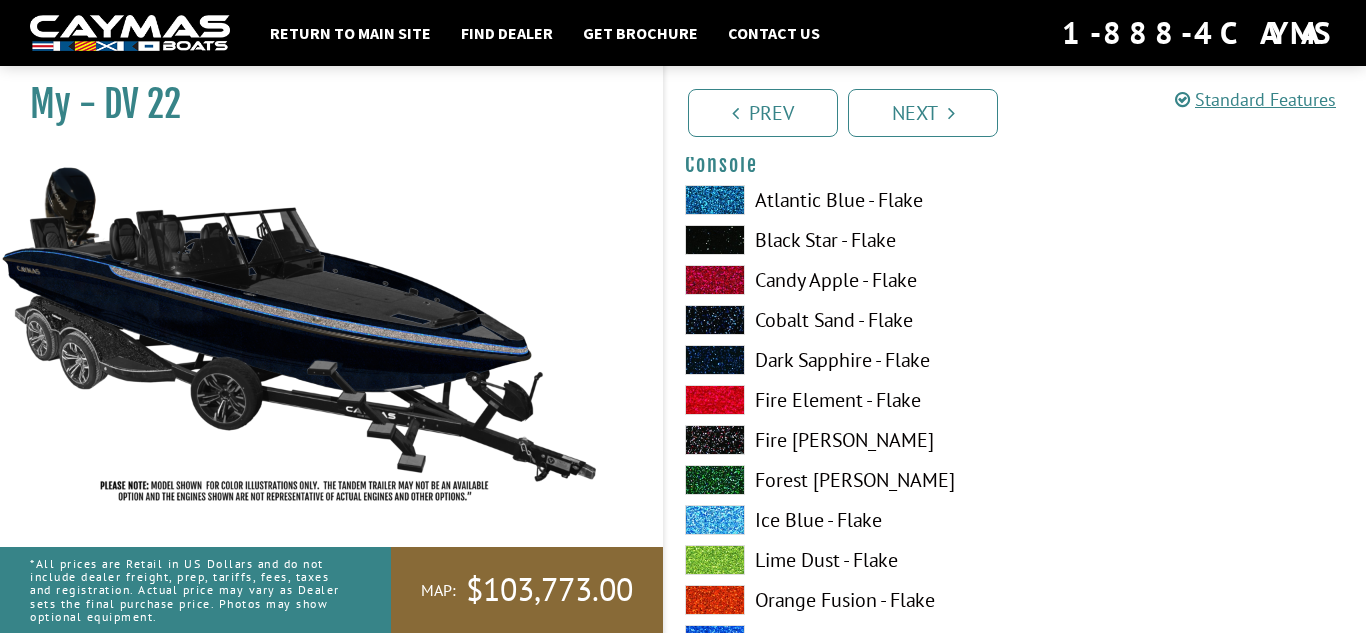 click at bounding box center (715, 360) 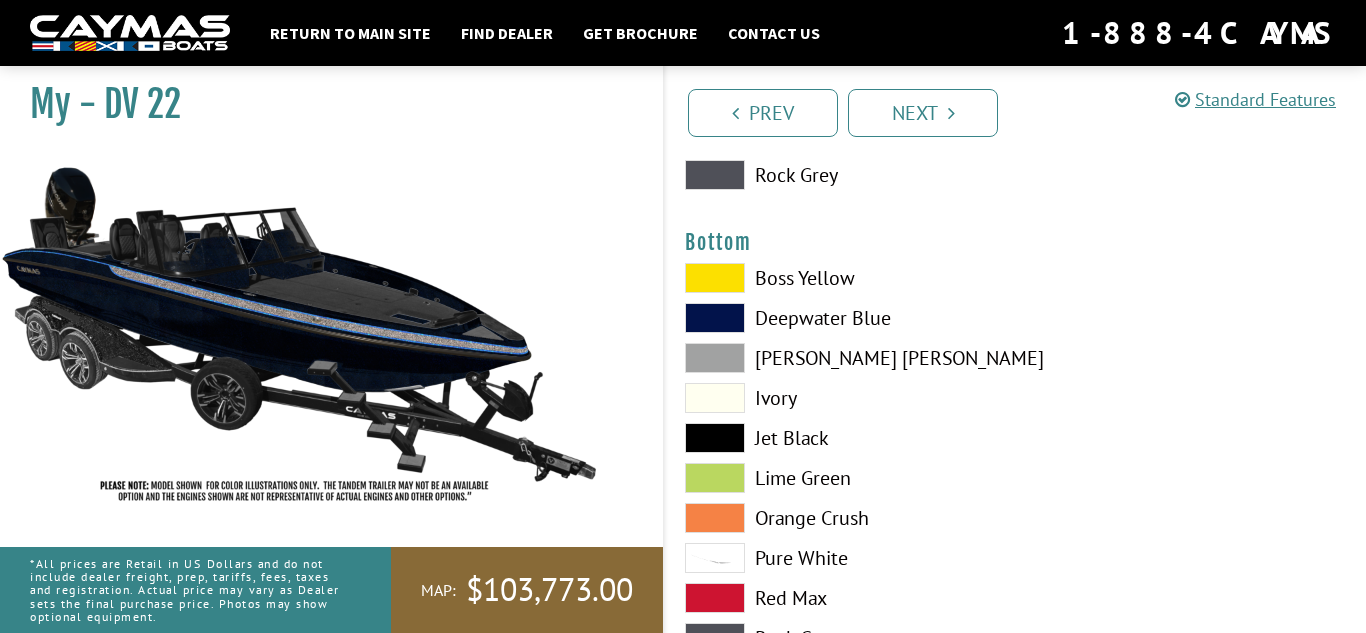 scroll, scrollTop: 4625, scrollLeft: 0, axis: vertical 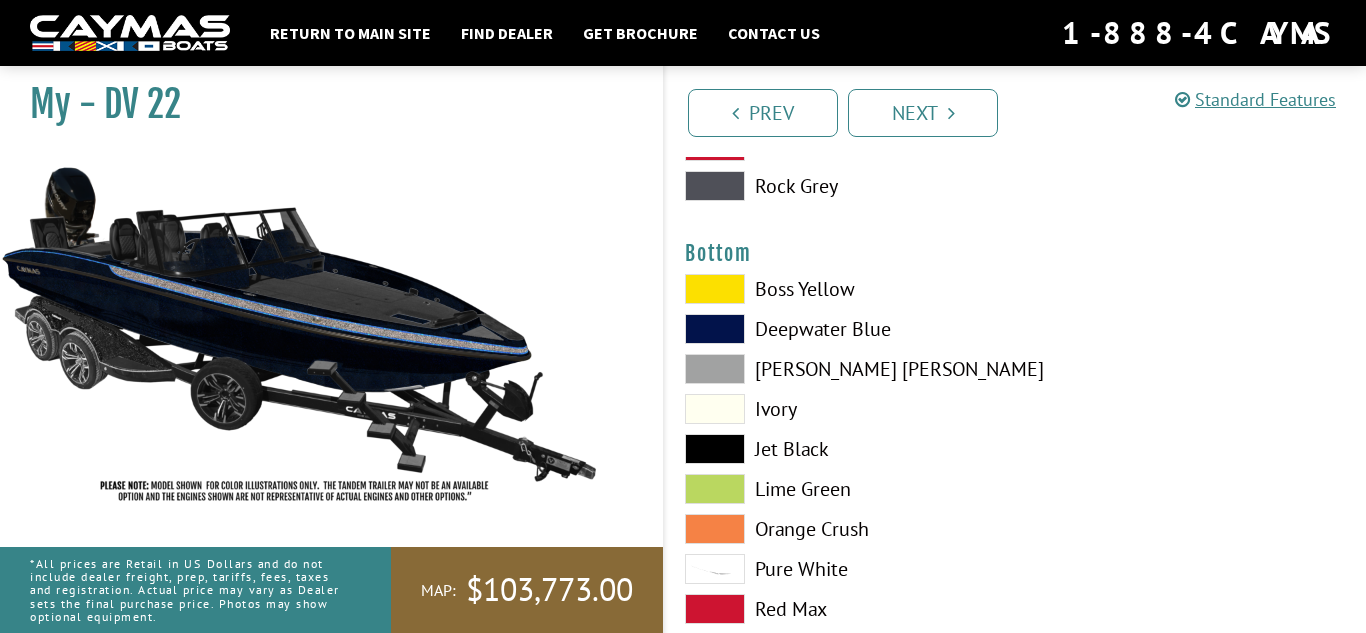 click at bounding box center [715, 329] 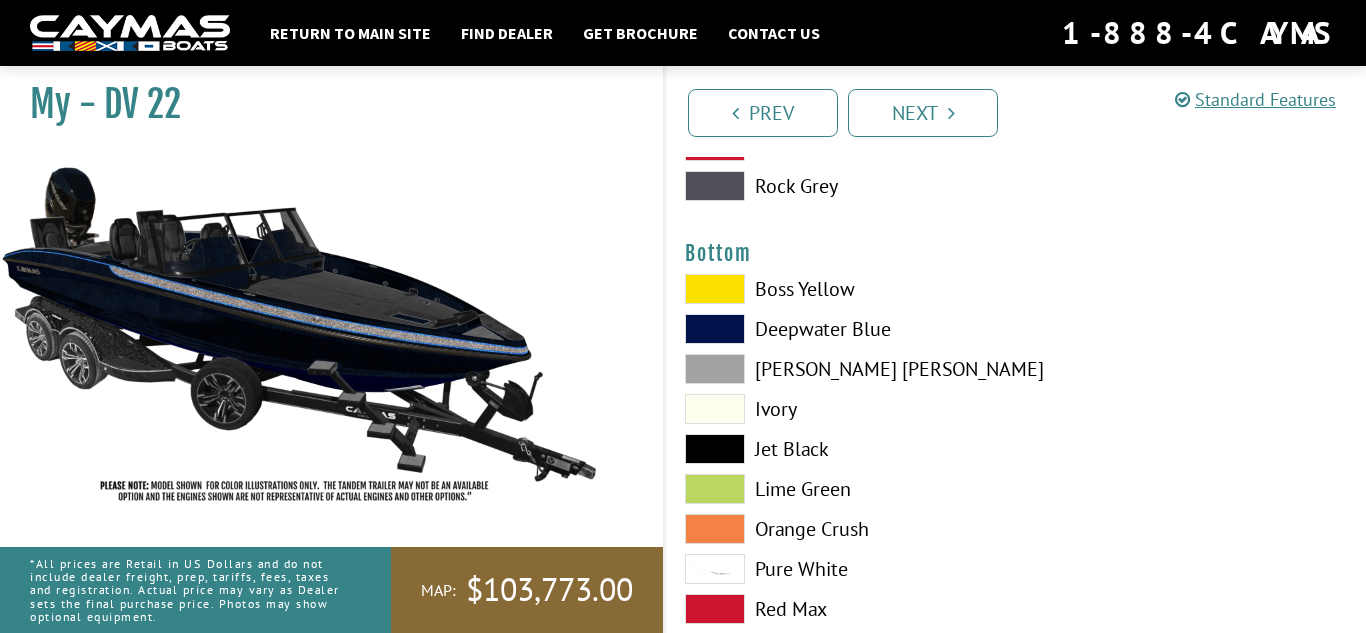 click at bounding box center (715, 449) 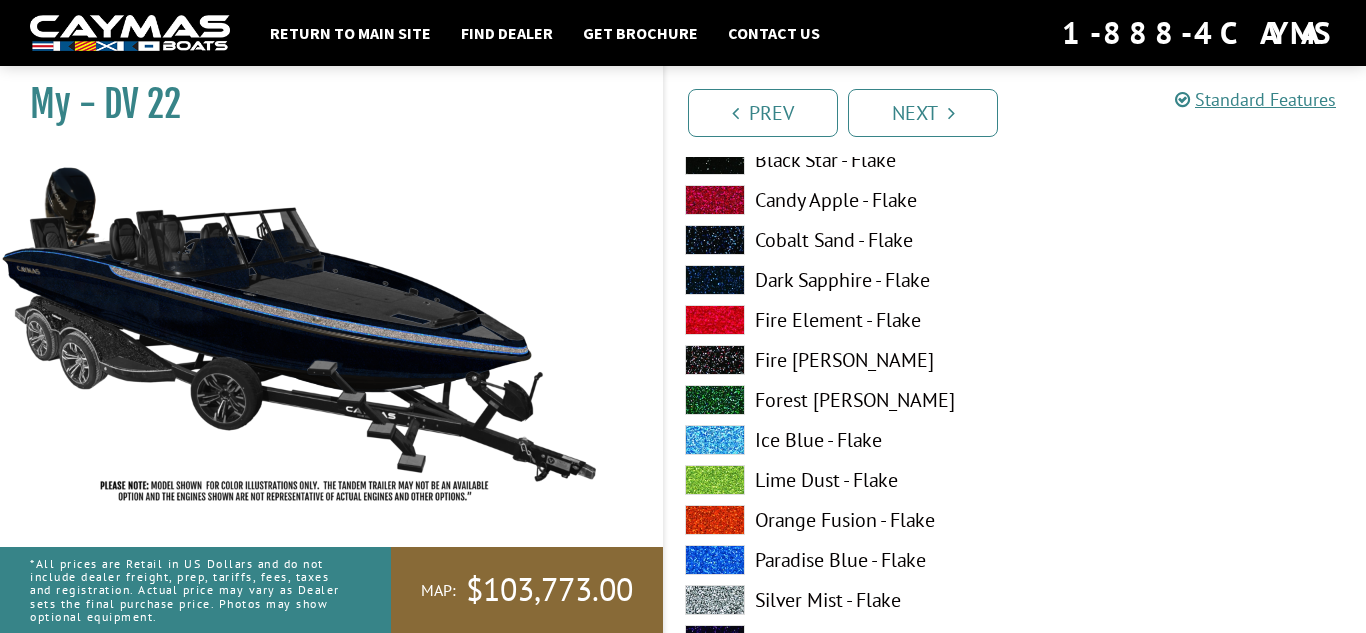 scroll, scrollTop: 5261, scrollLeft: 0, axis: vertical 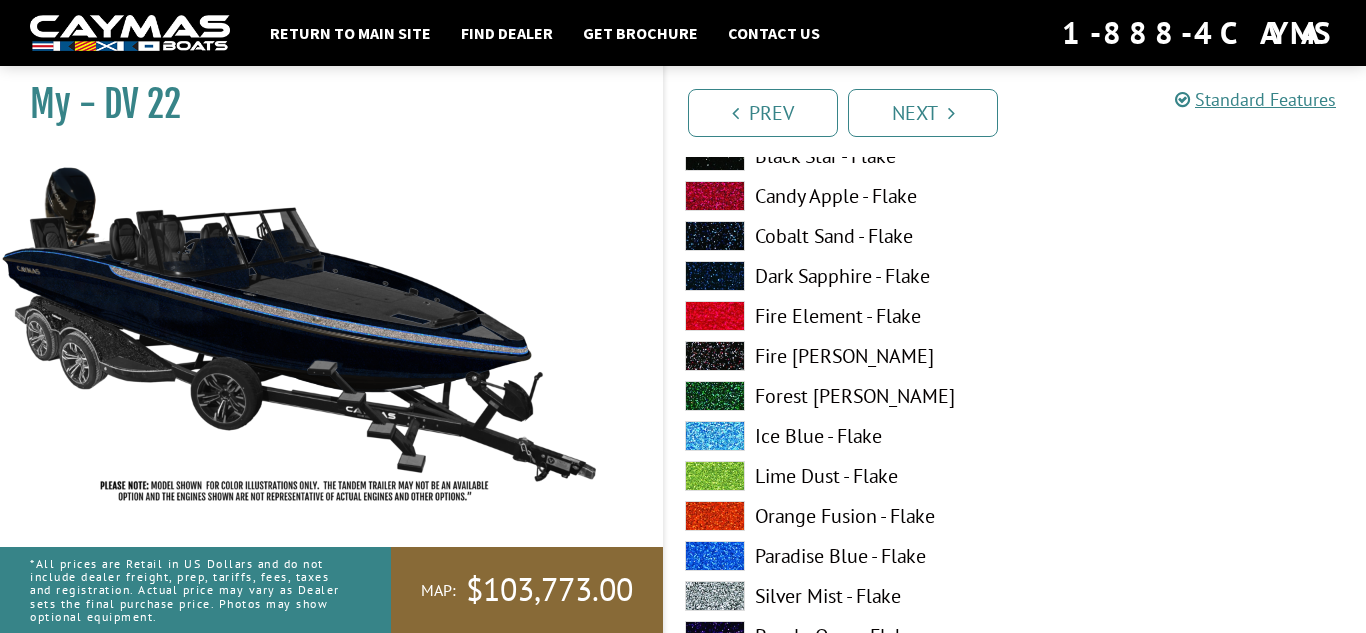 click at bounding box center (715, 596) 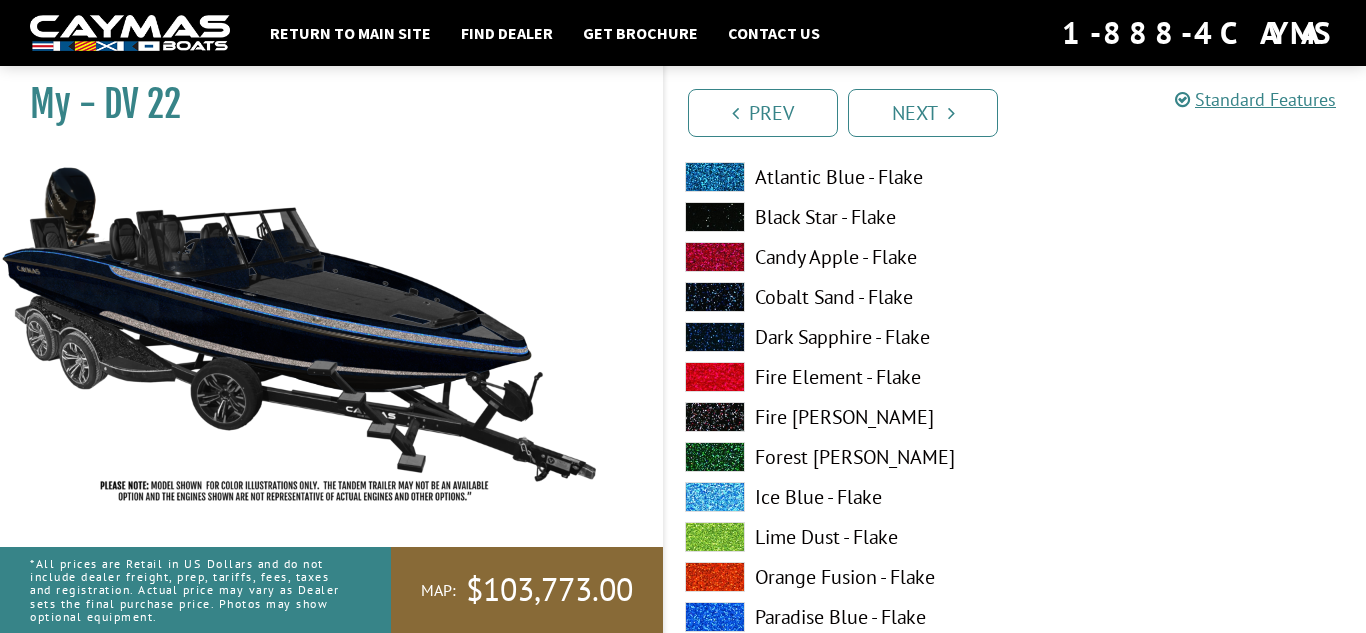 scroll, scrollTop: 6425, scrollLeft: 0, axis: vertical 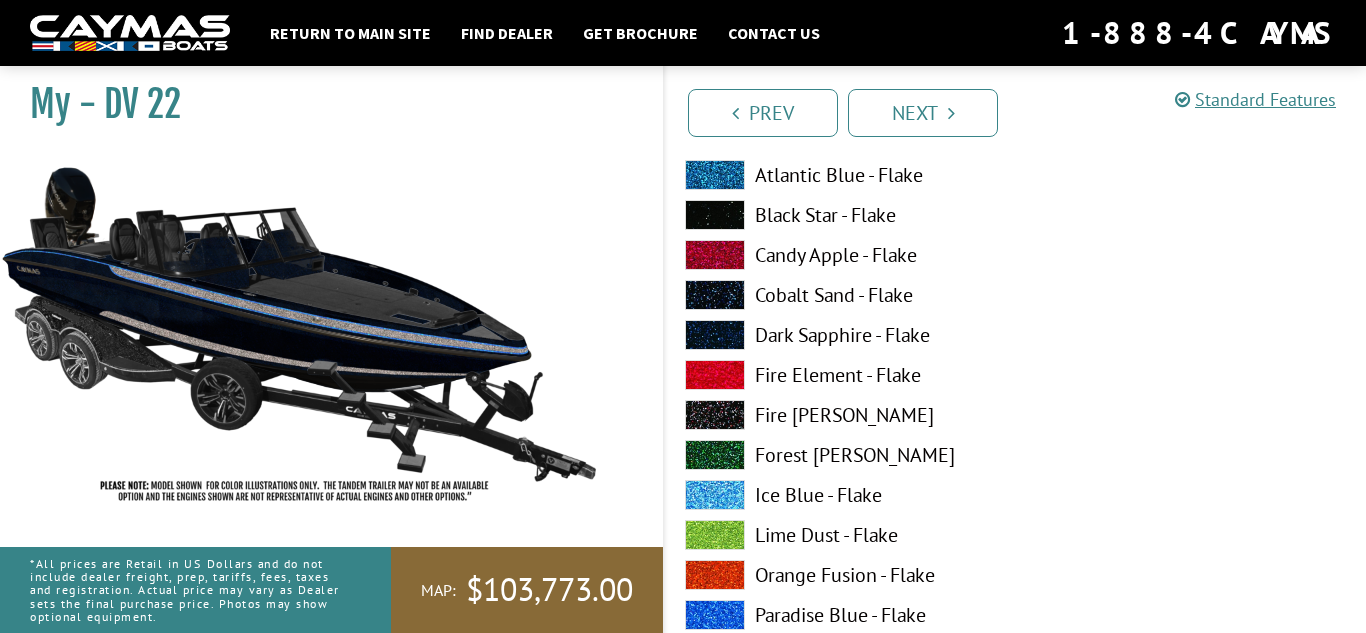 click at bounding box center (715, 495) 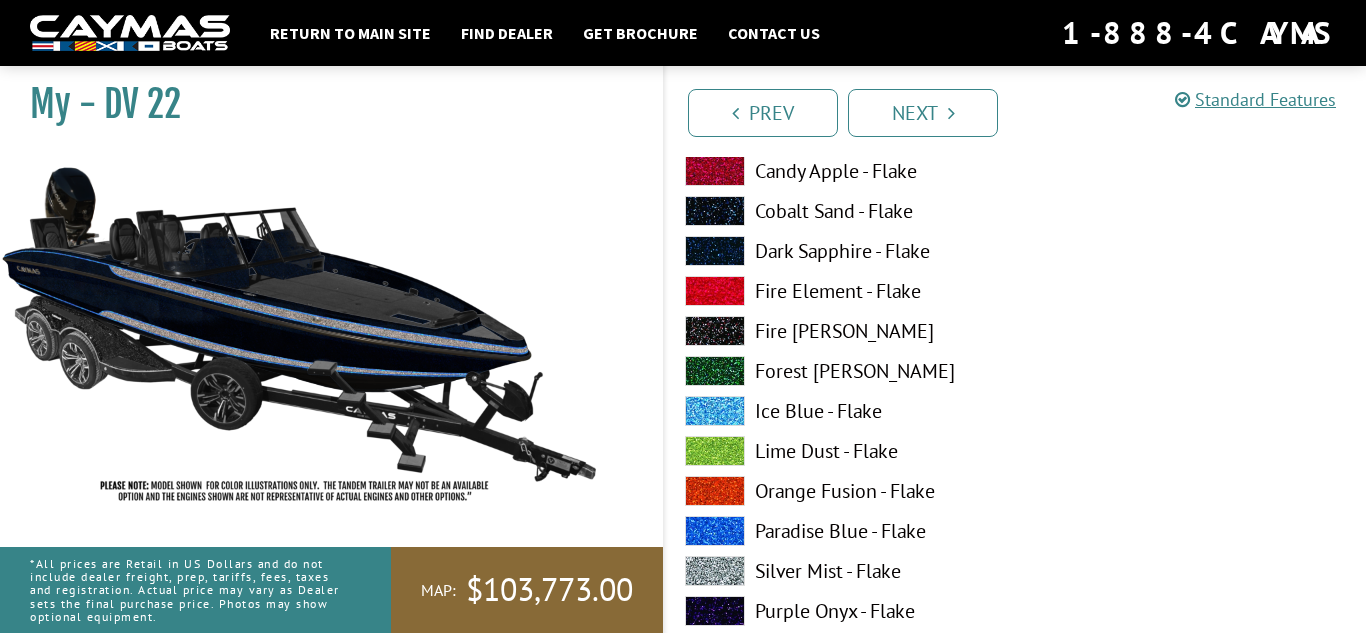 scroll, scrollTop: 7334, scrollLeft: 0, axis: vertical 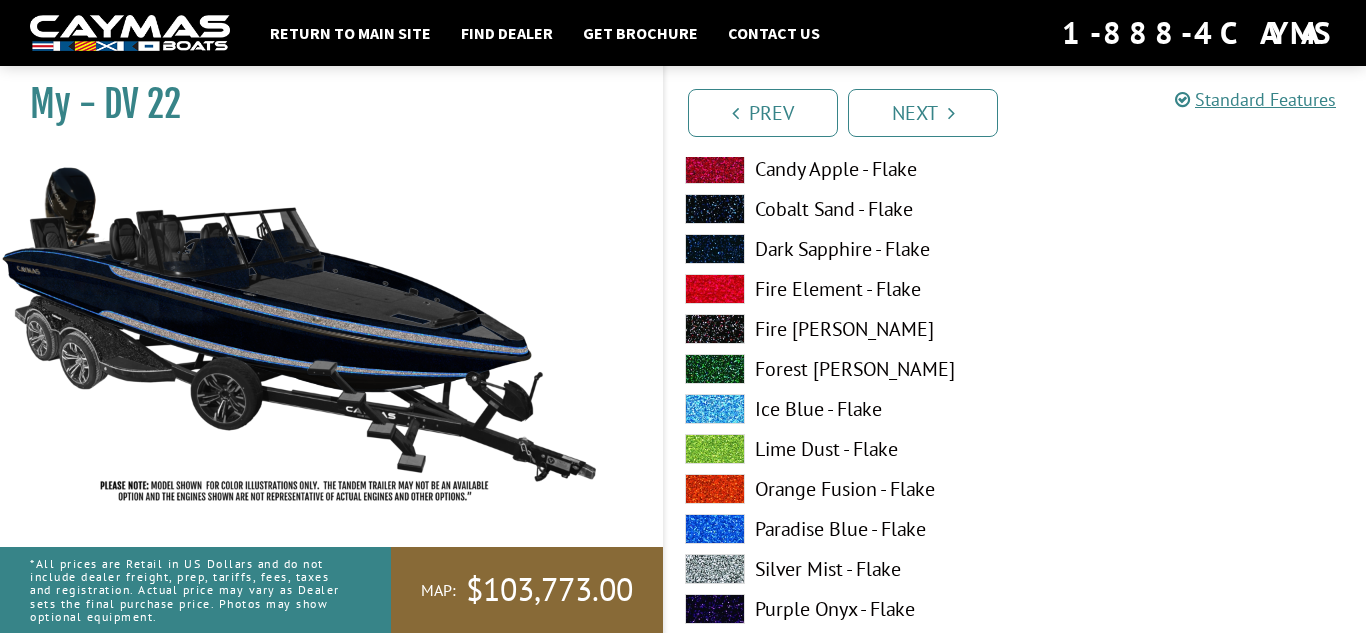 click at bounding box center (715, 569) 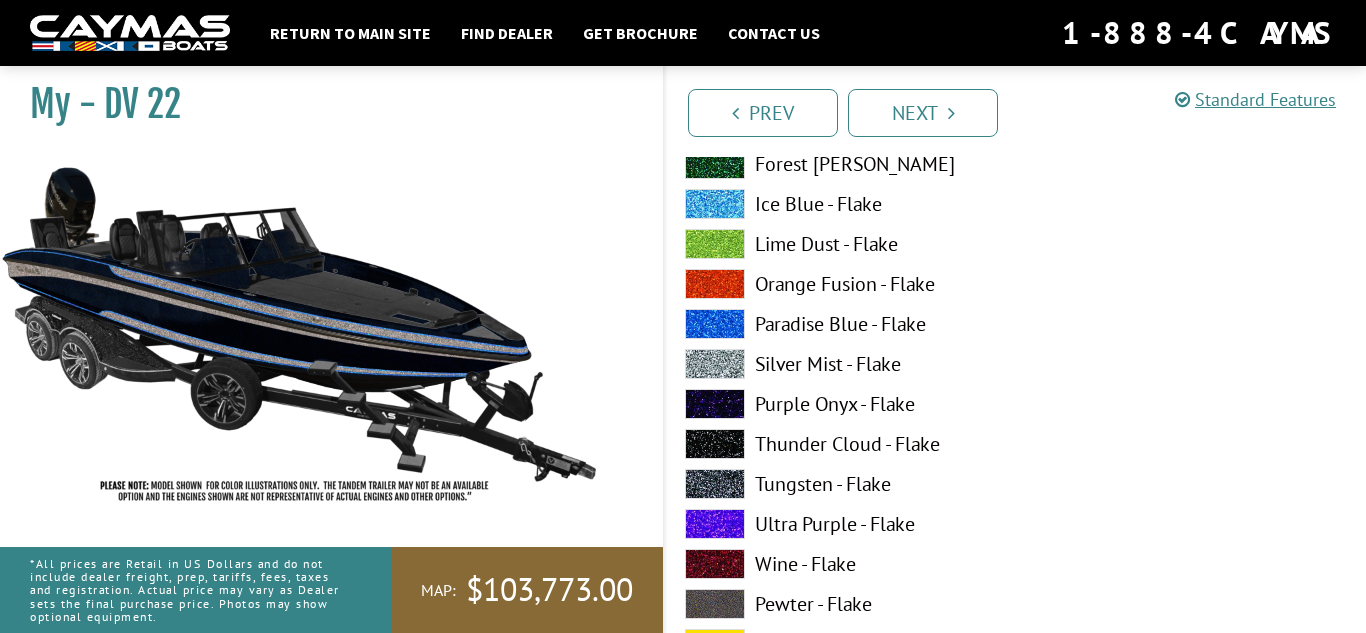 scroll, scrollTop: 7541, scrollLeft: 0, axis: vertical 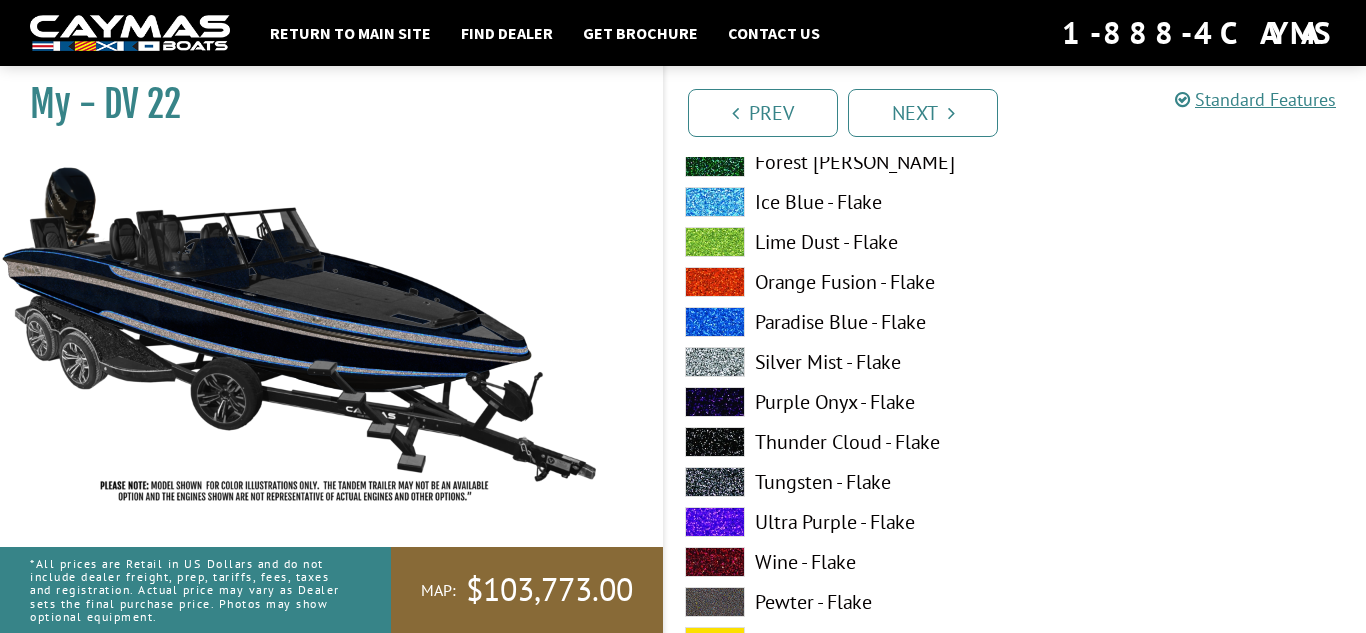 click at bounding box center [715, 482] 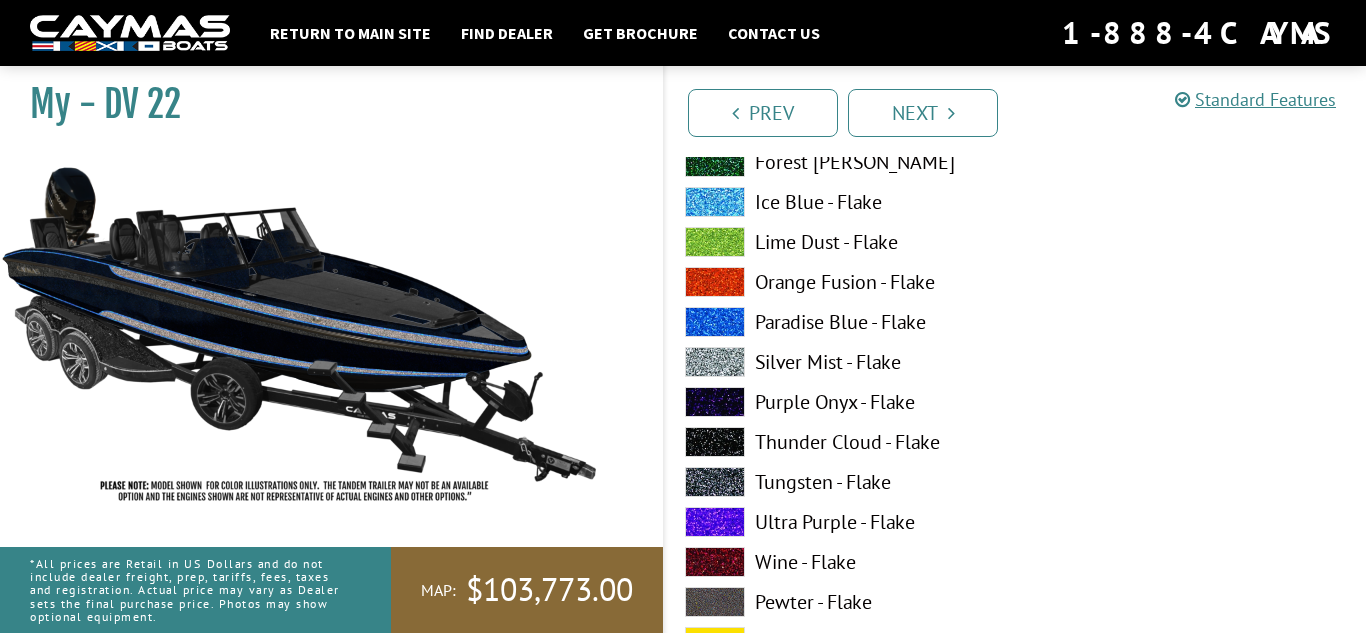 click at bounding box center [715, 362] 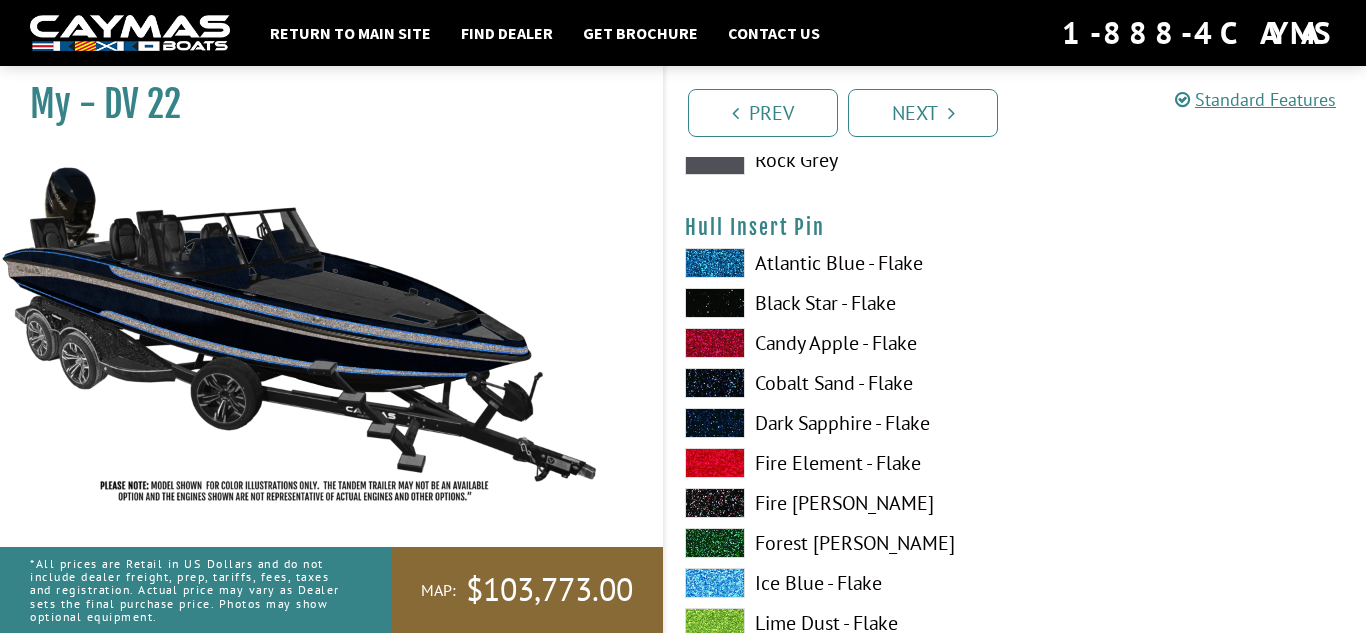 scroll, scrollTop: 8384, scrollLeft: 0, axis: vertical 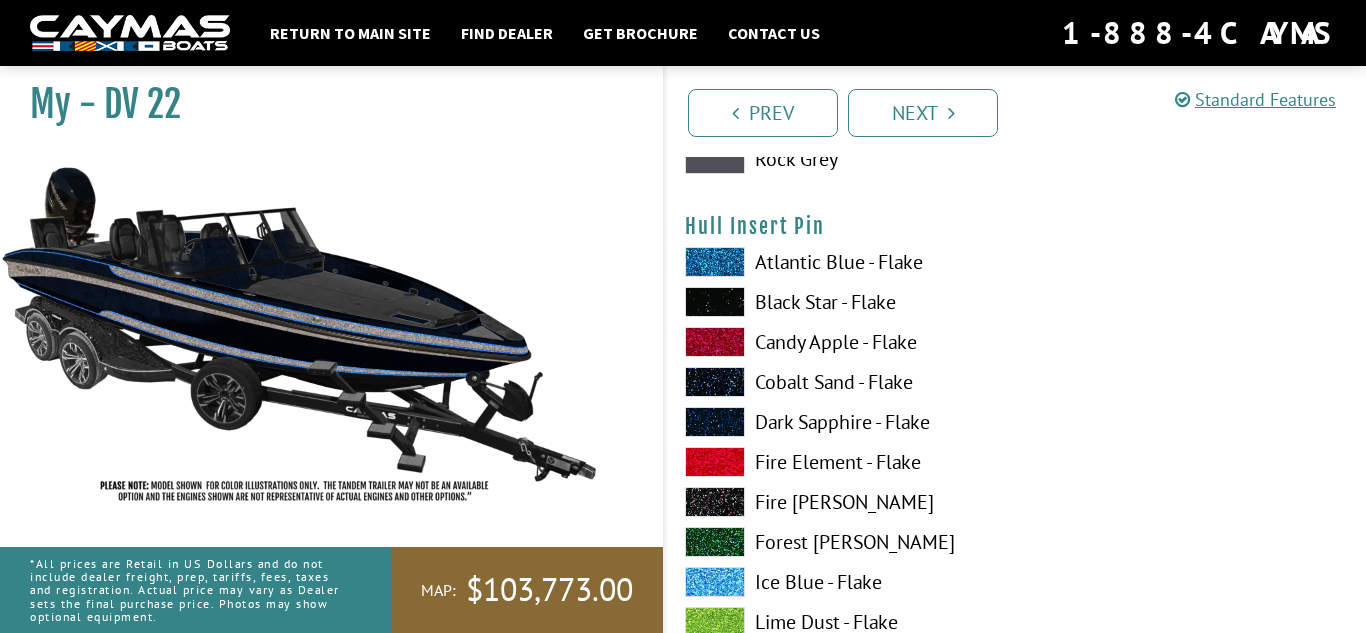 click on "Forest [PERSON_NAME]" at bounding box center [840, 542] 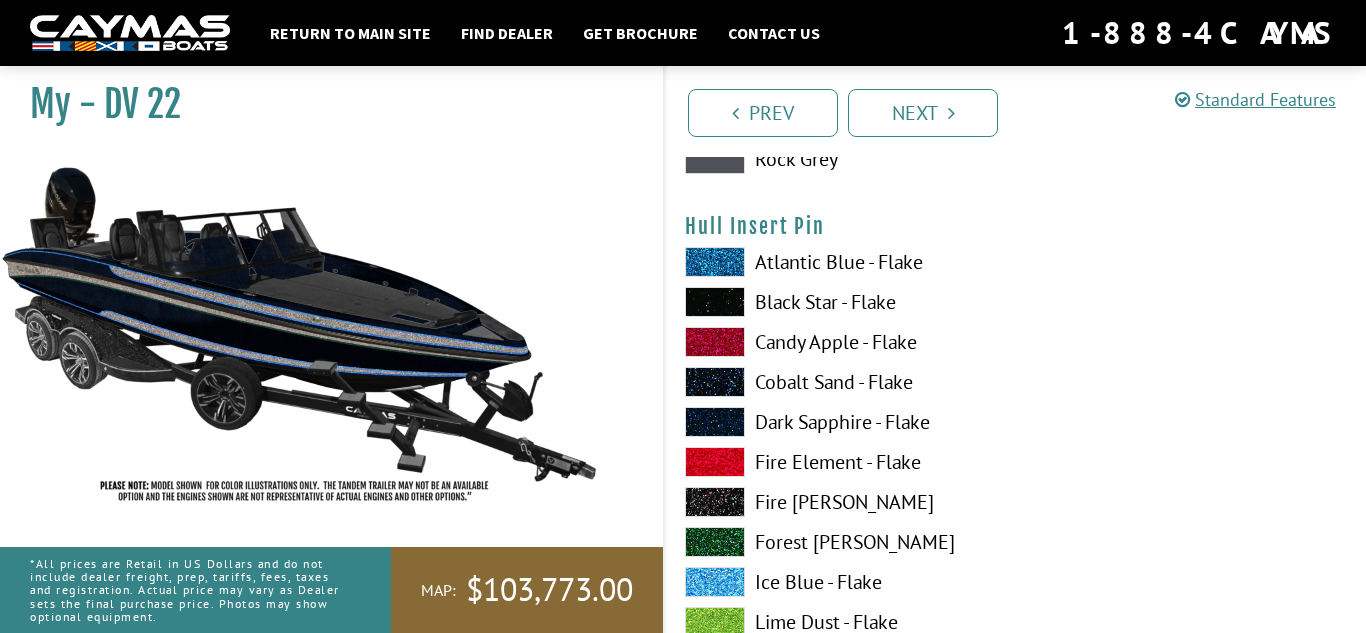 click at bounding box center (715, 582) 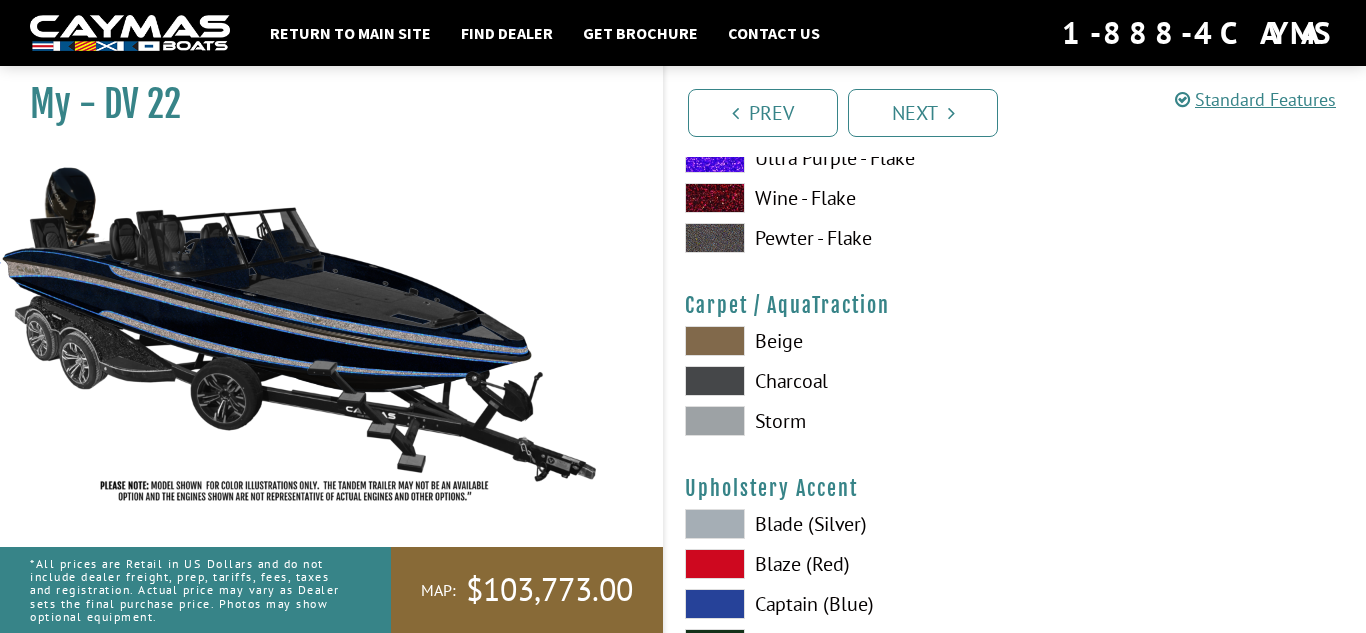 scroll, scrollTop: 9130, scrollLeft: 0, axis: vertical 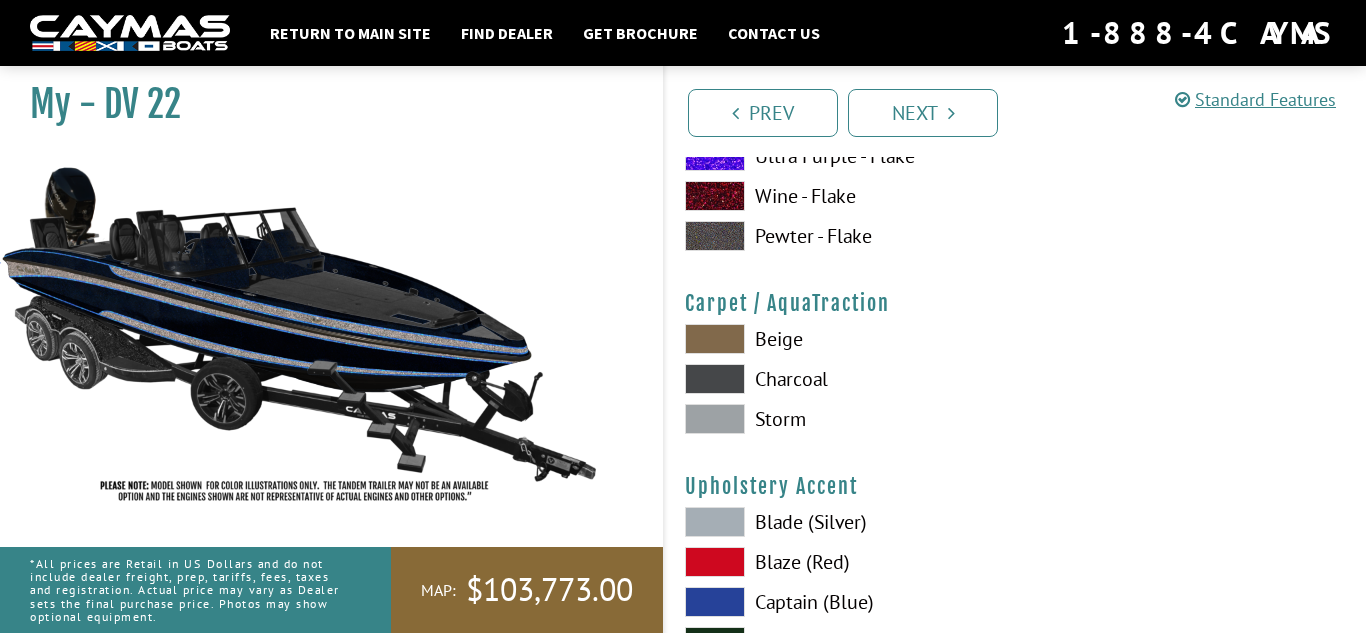 click at bounding box center [715, 419] 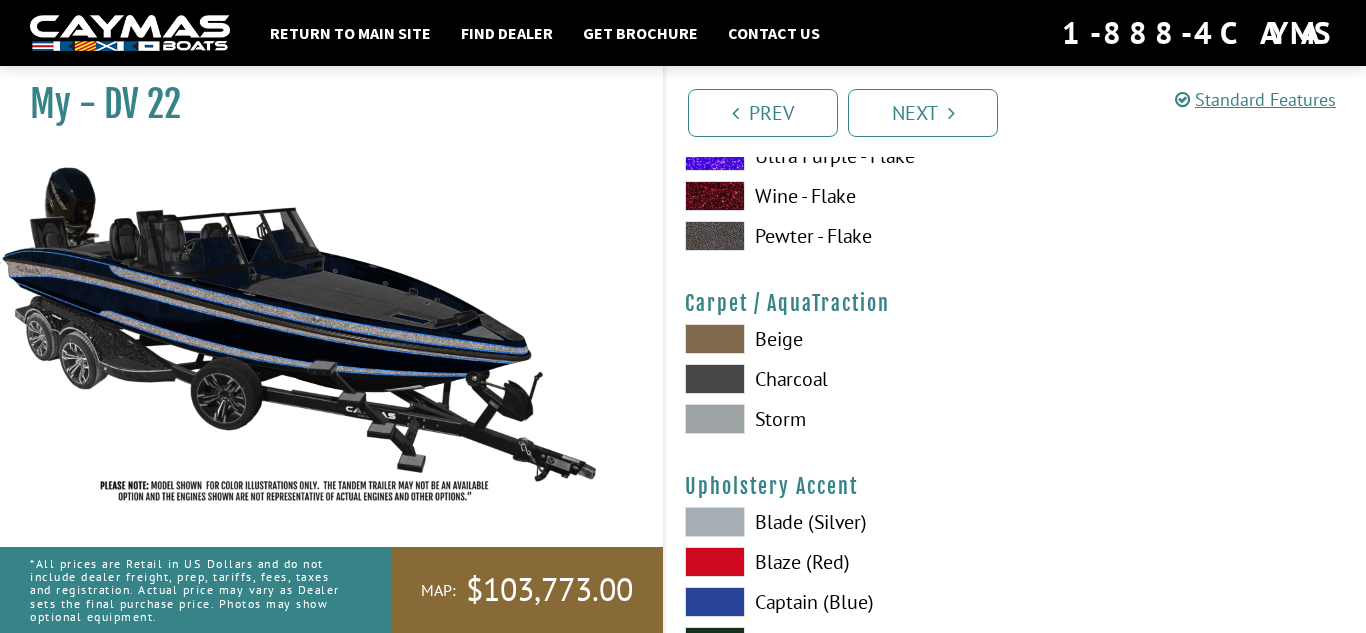 click at bounding box center (715, 379) 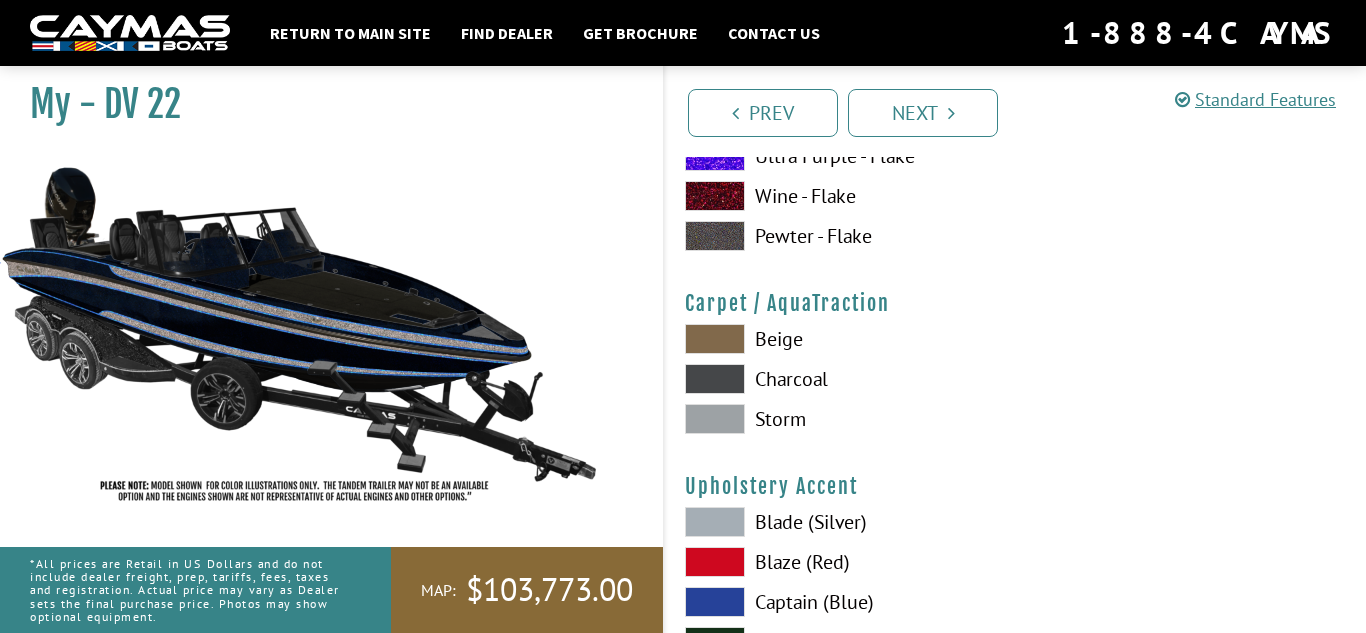 click at bounding box center [715, 339] 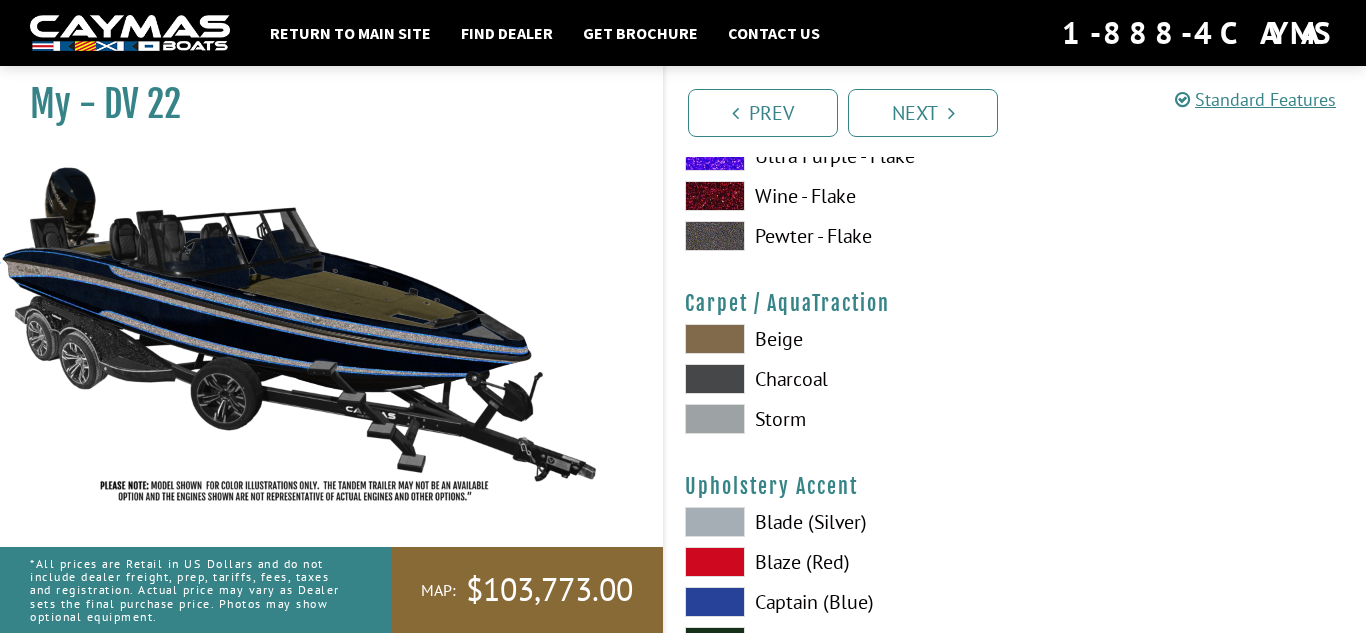 click at bounding box center (715, 419) 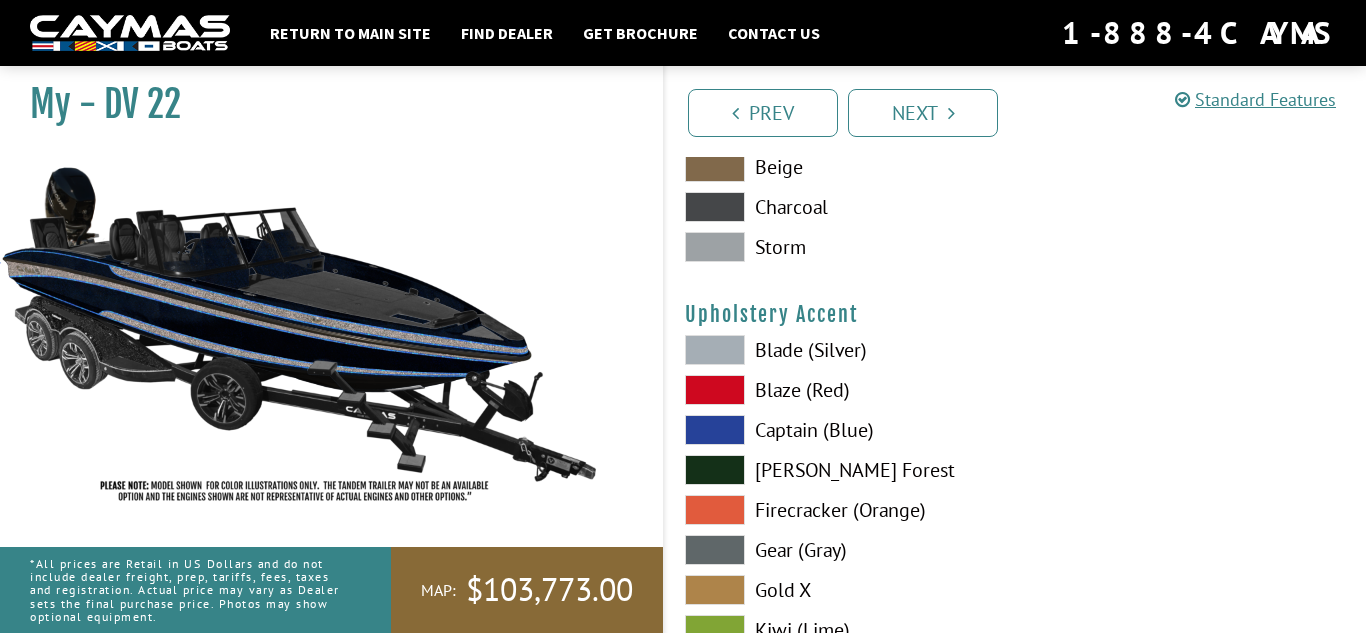 scroll, scrollTop: 9307, scrollLeft: 0, axis: vertical 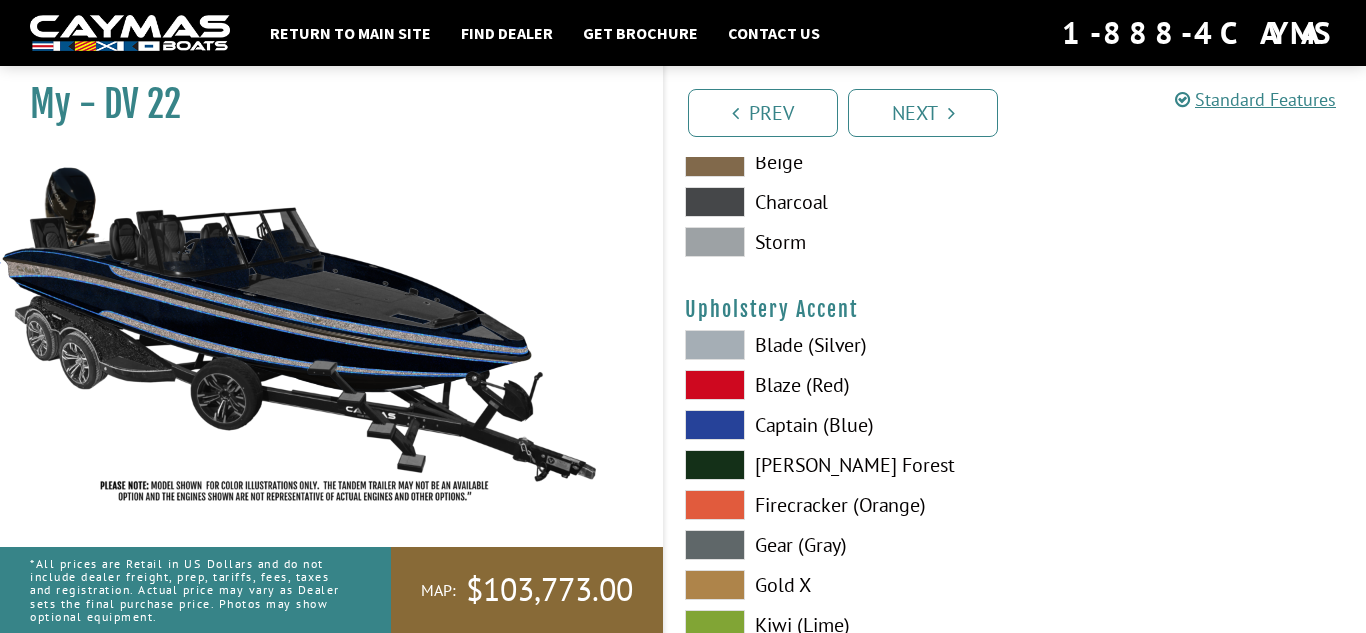 click at bounding box center (715, 425) 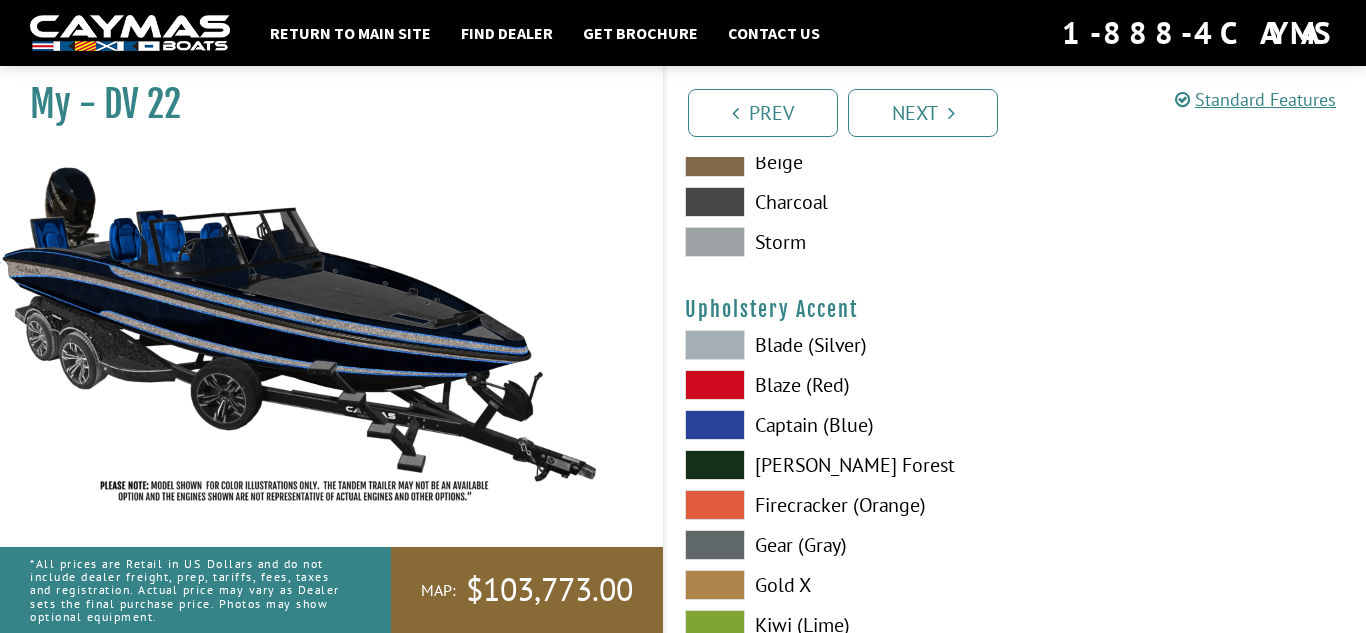 click at bounding box center (715, 425) 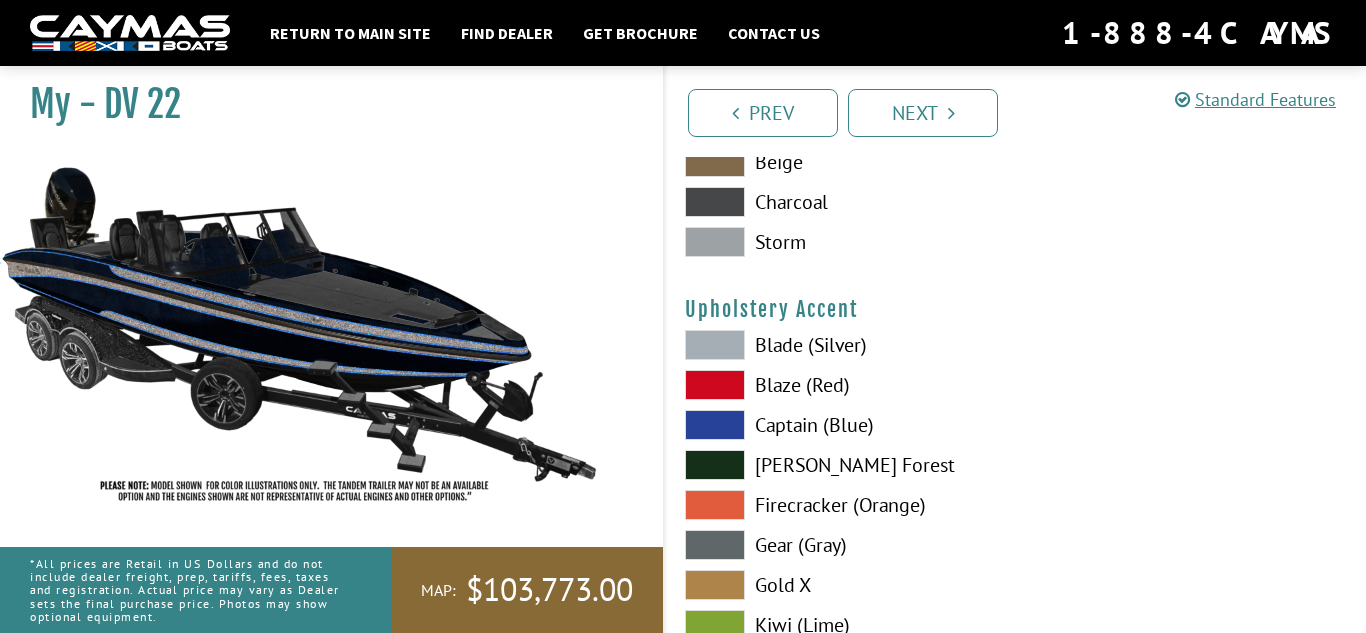 click at bounding box center (715, 545) 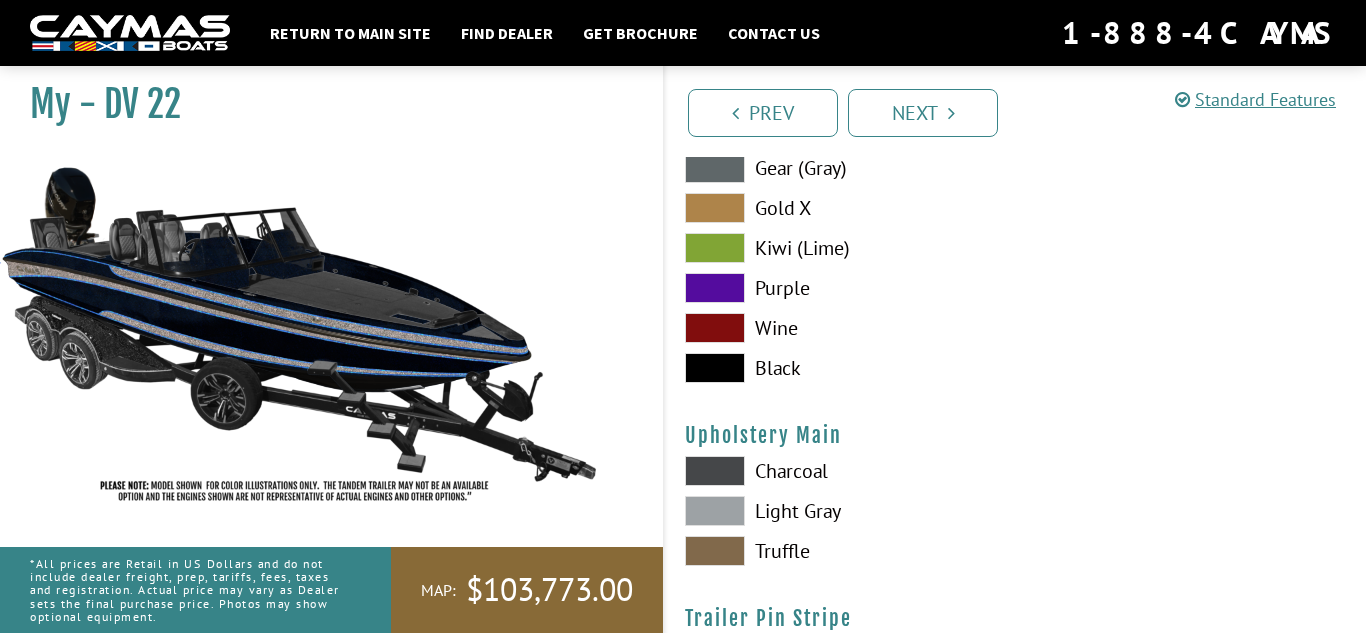 scroll, scrollTop: 9689, scrollLeft: 0, axis: vertical 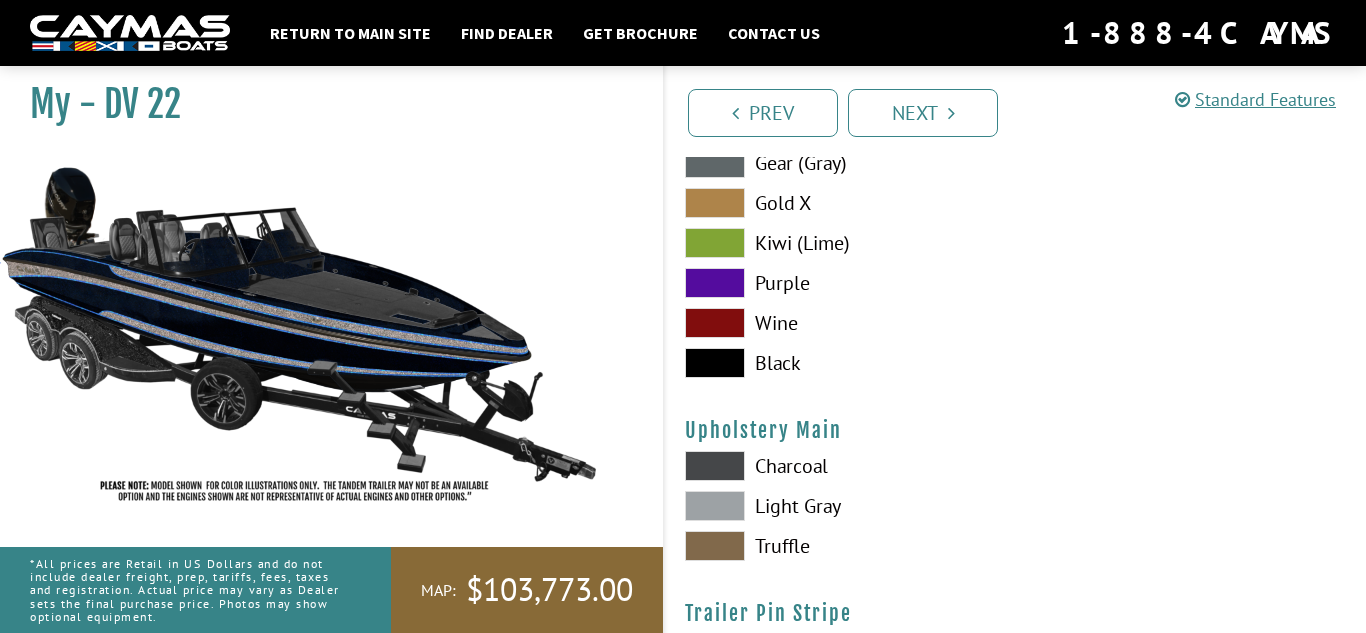 click at bounding box center (715, 506) 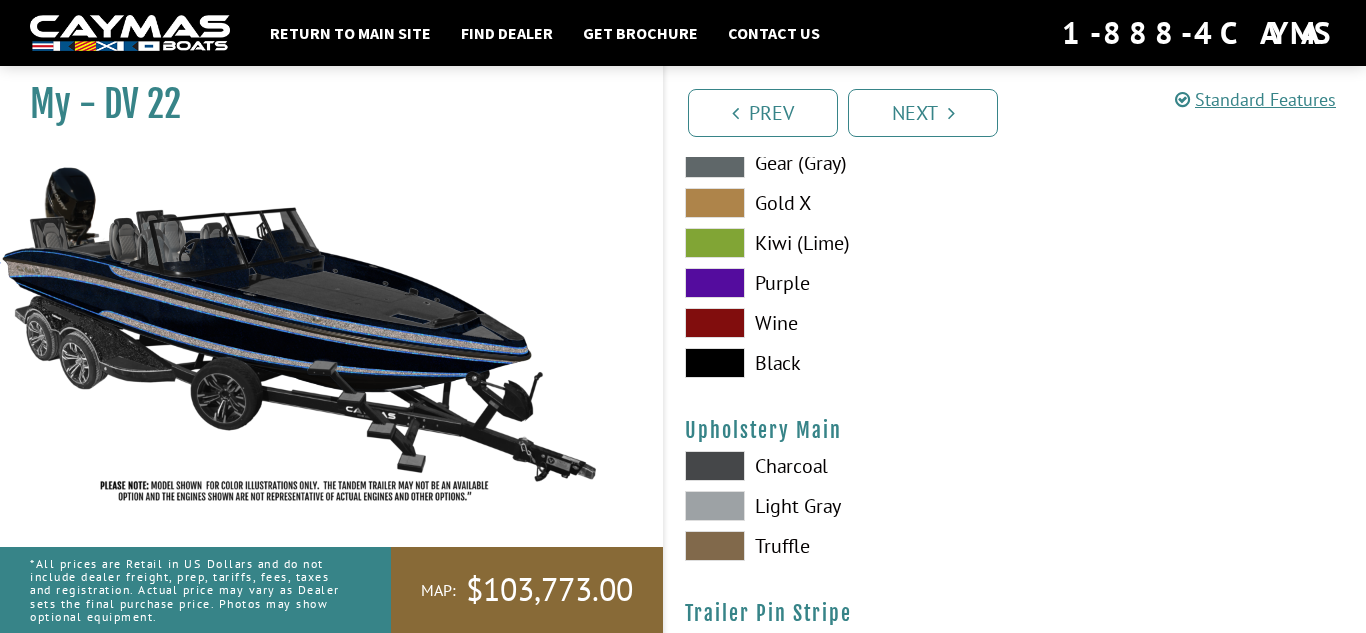 click at bounding box center [715, 506] 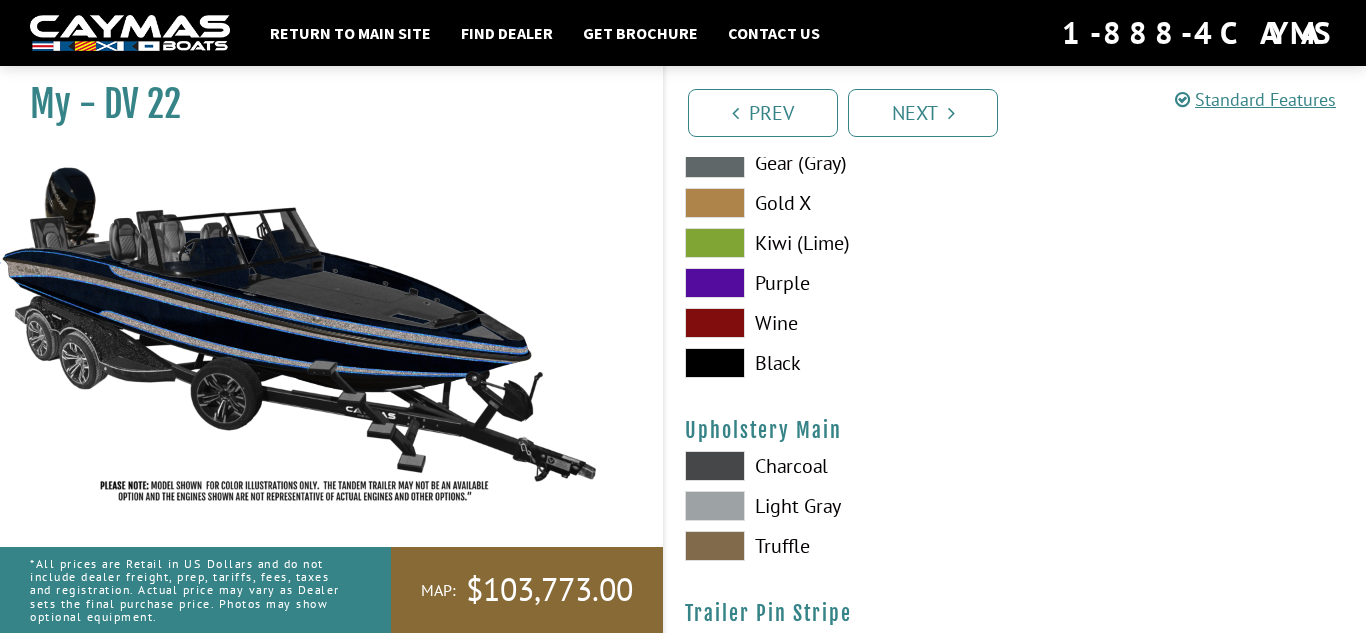 click at bounding box center (715, 466) 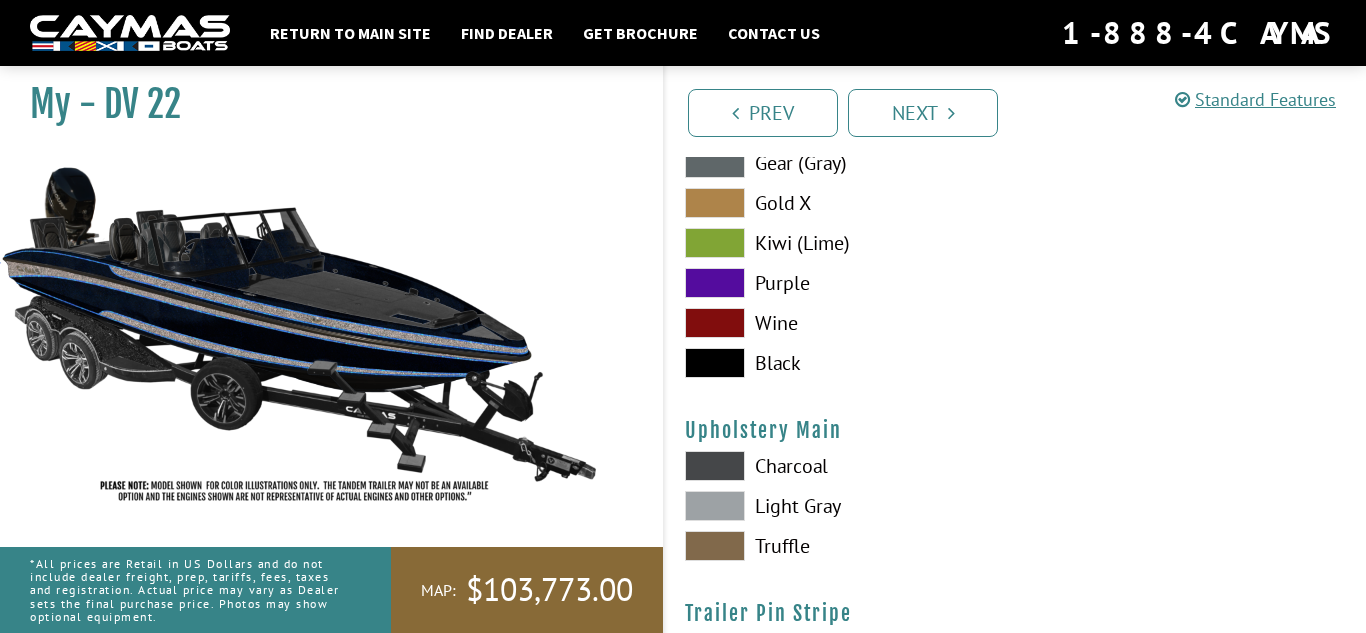 click at bounding box center [715, 506] 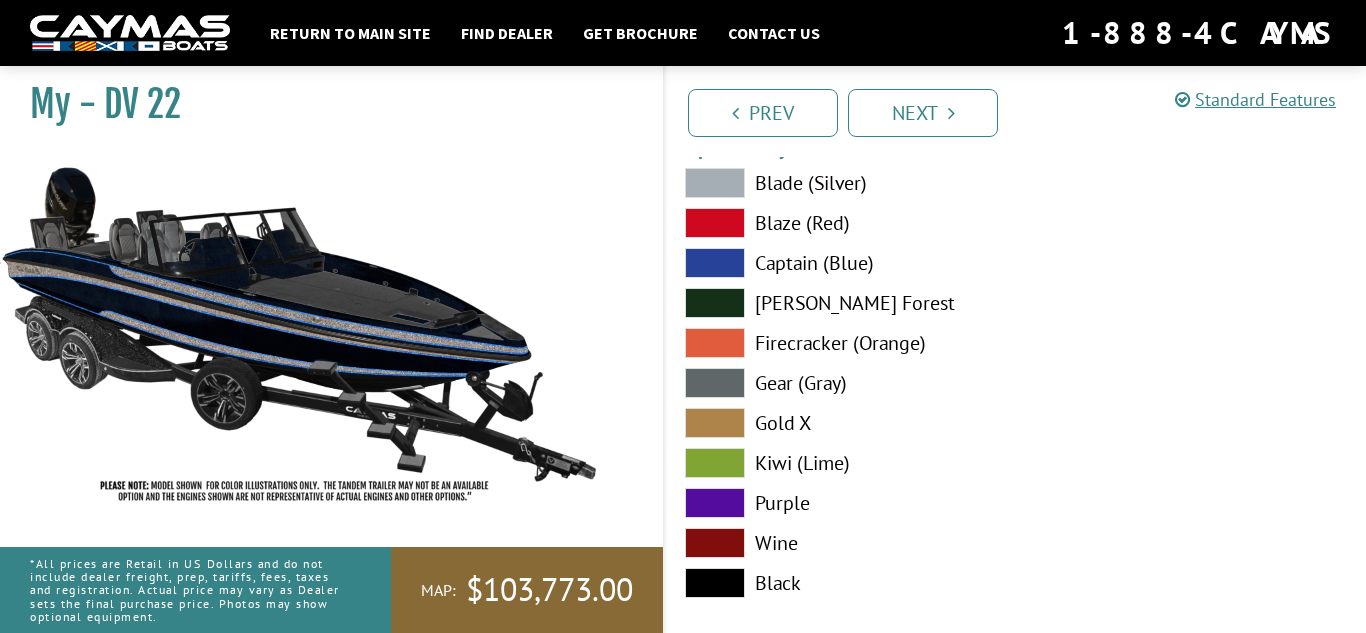 scroll, scrollTop: 9444, scrollLeft: 0, axis: vertical 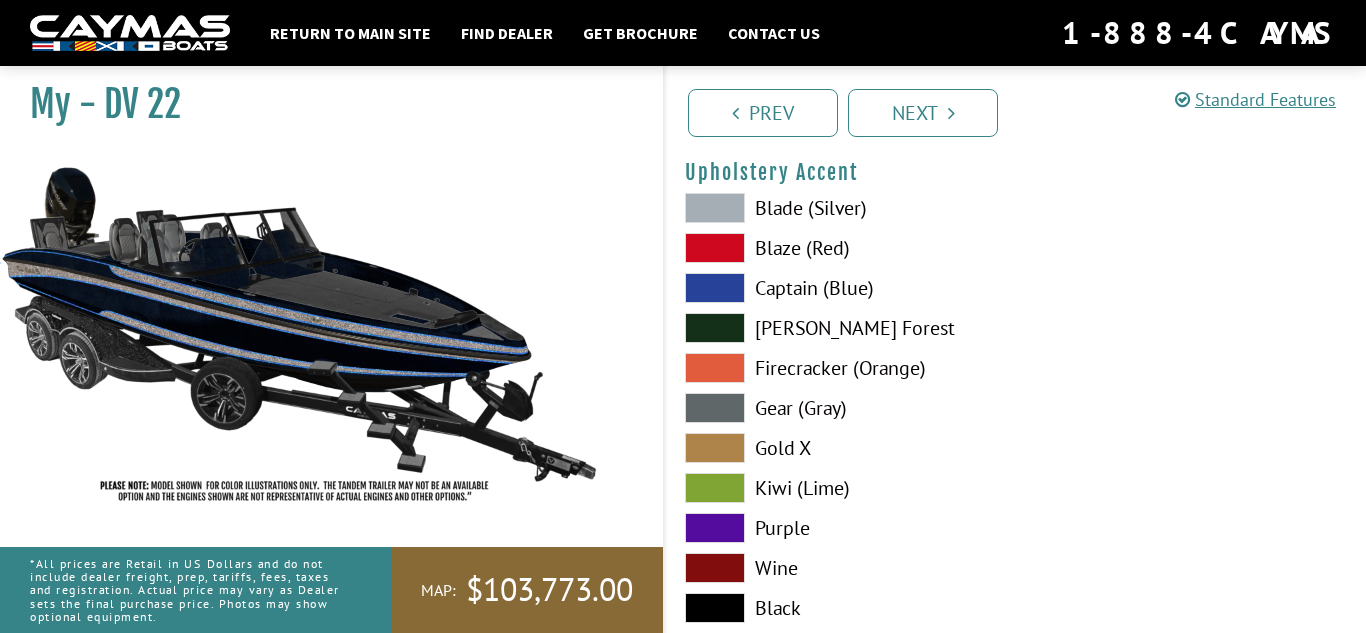 click at bounding box center [715, 288] 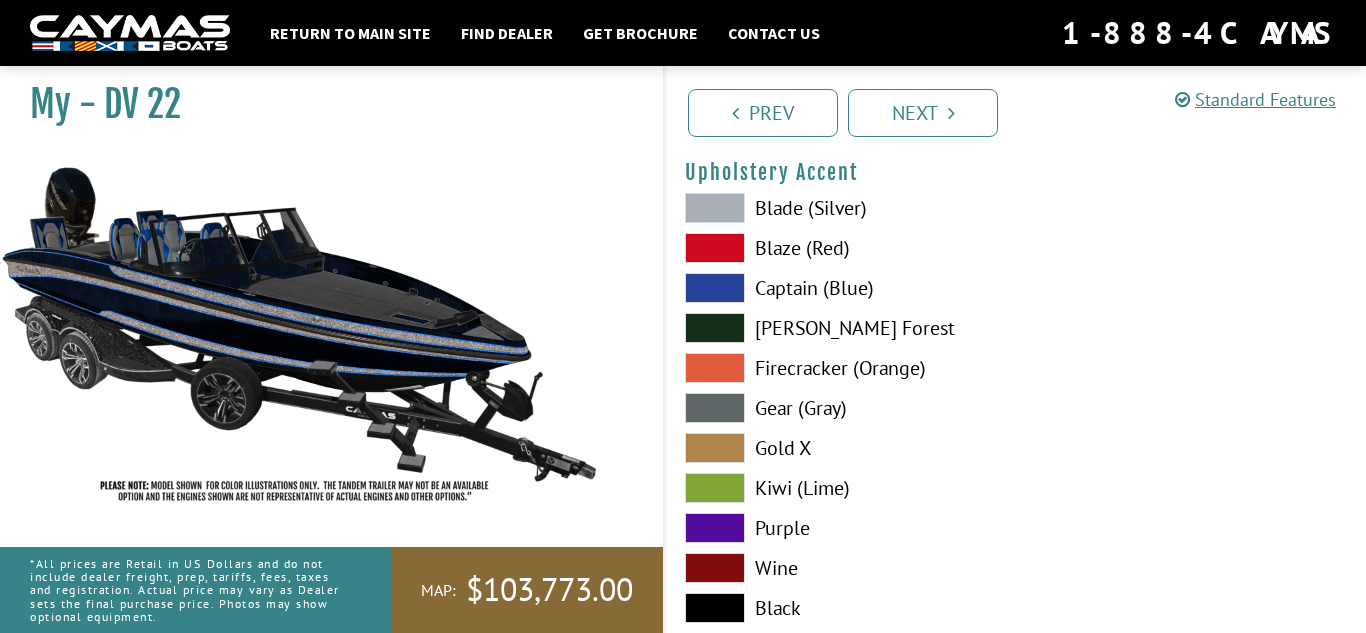 click at bounding box center (715, 408) 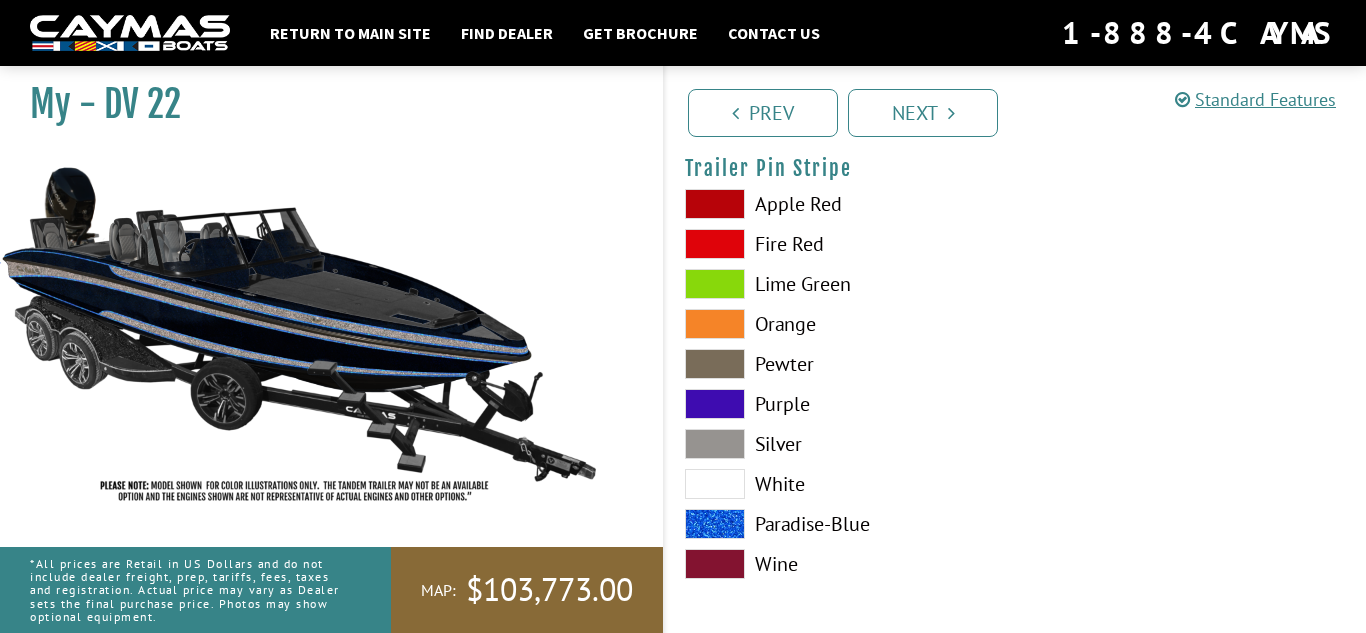 scroll, scrollTop: 10139, scrollLeft: 0, axis: vertical 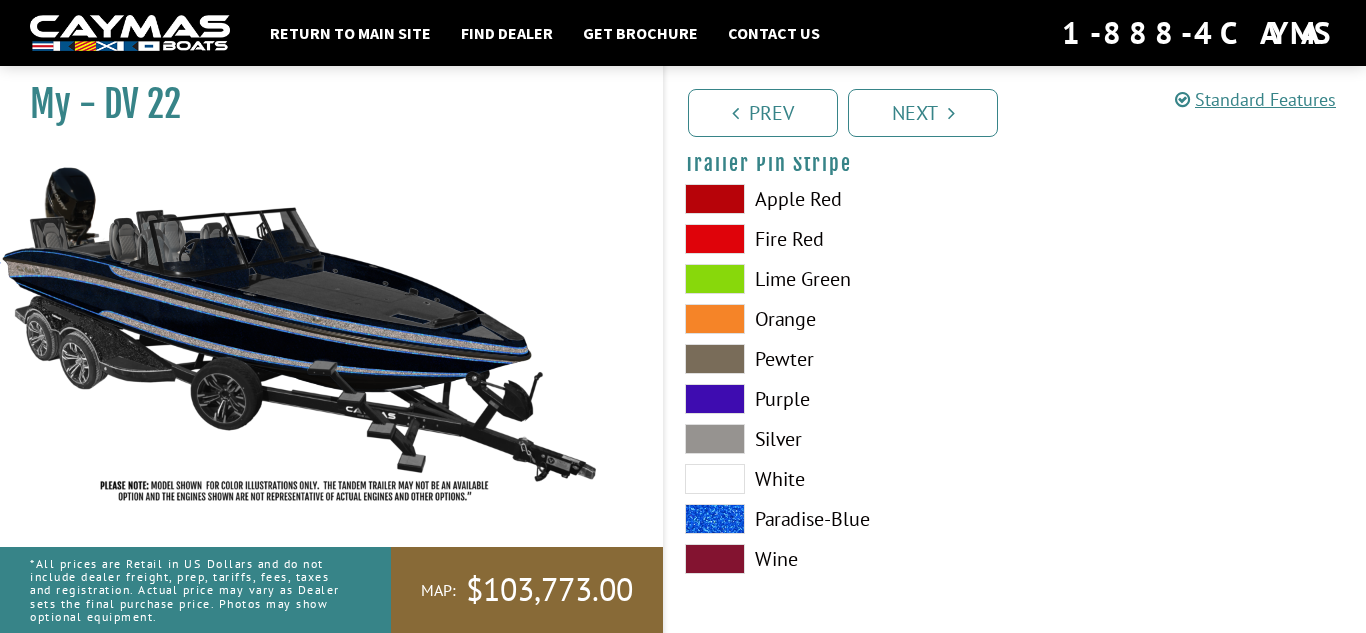 click at bounding box center (715, 519) 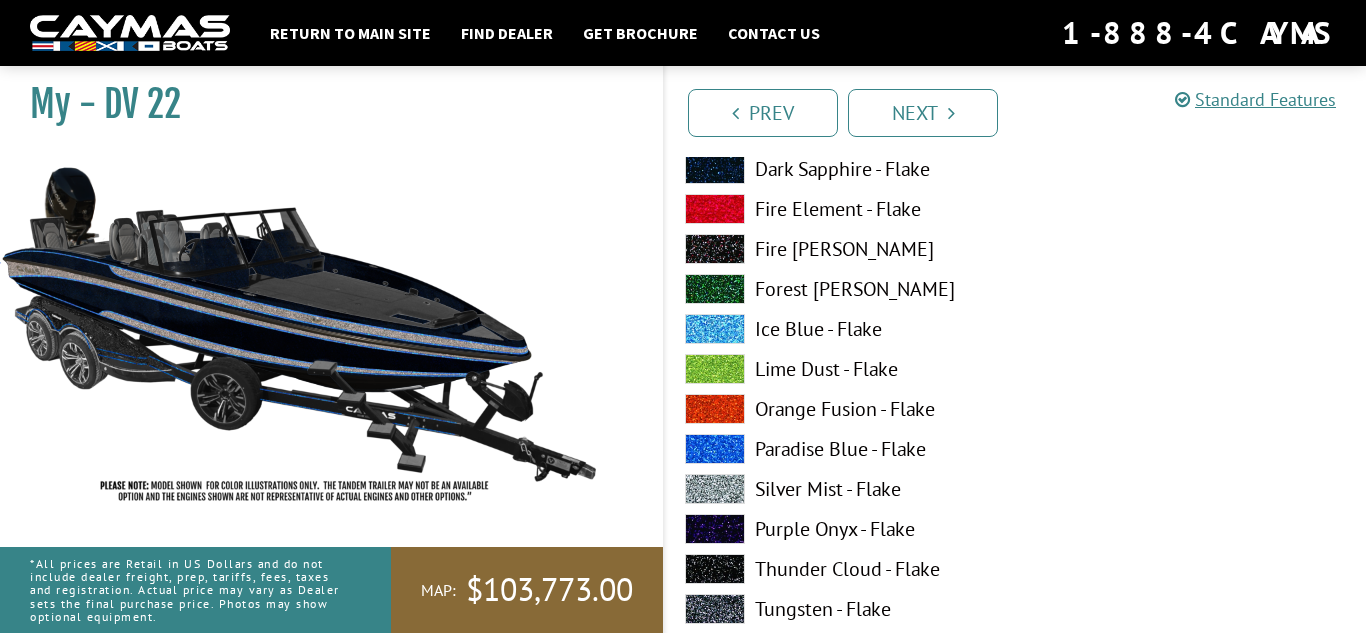 scroll, scrollTop: 7418, scrollLeft: 0, axis: vertical 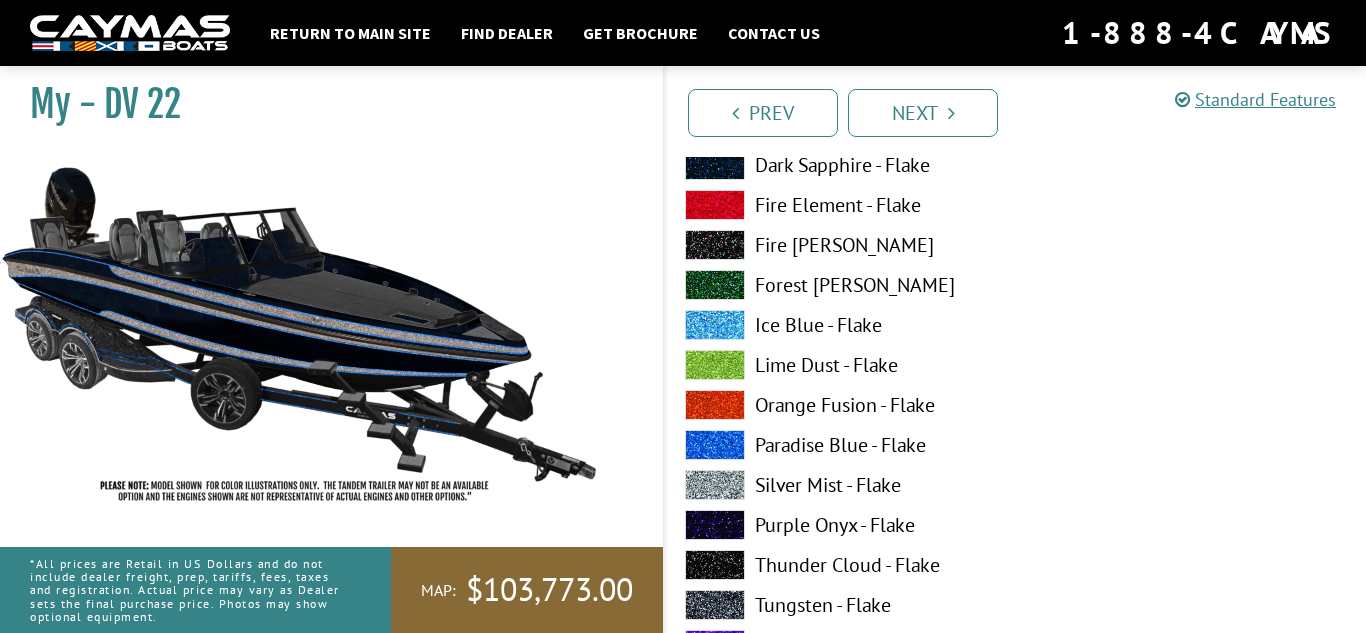 click at bounding box center [715, 605] 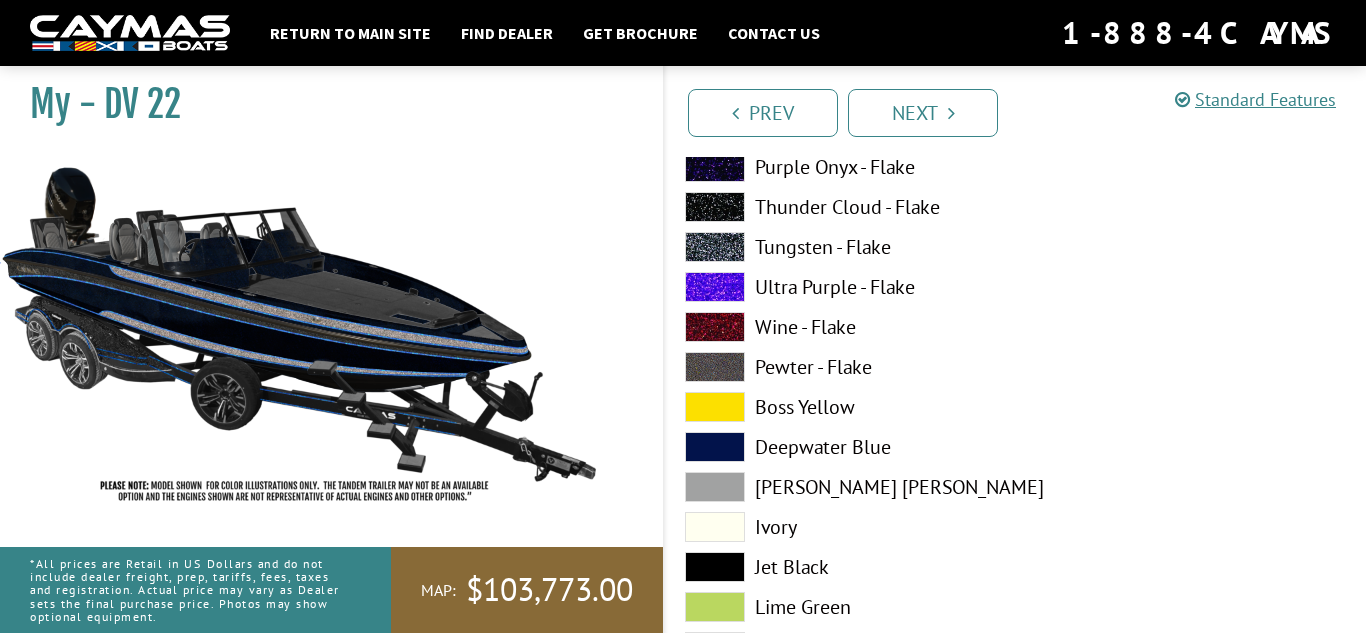 scroll, scrollTop: 5680, scrollLeft: 0, axis: vertical 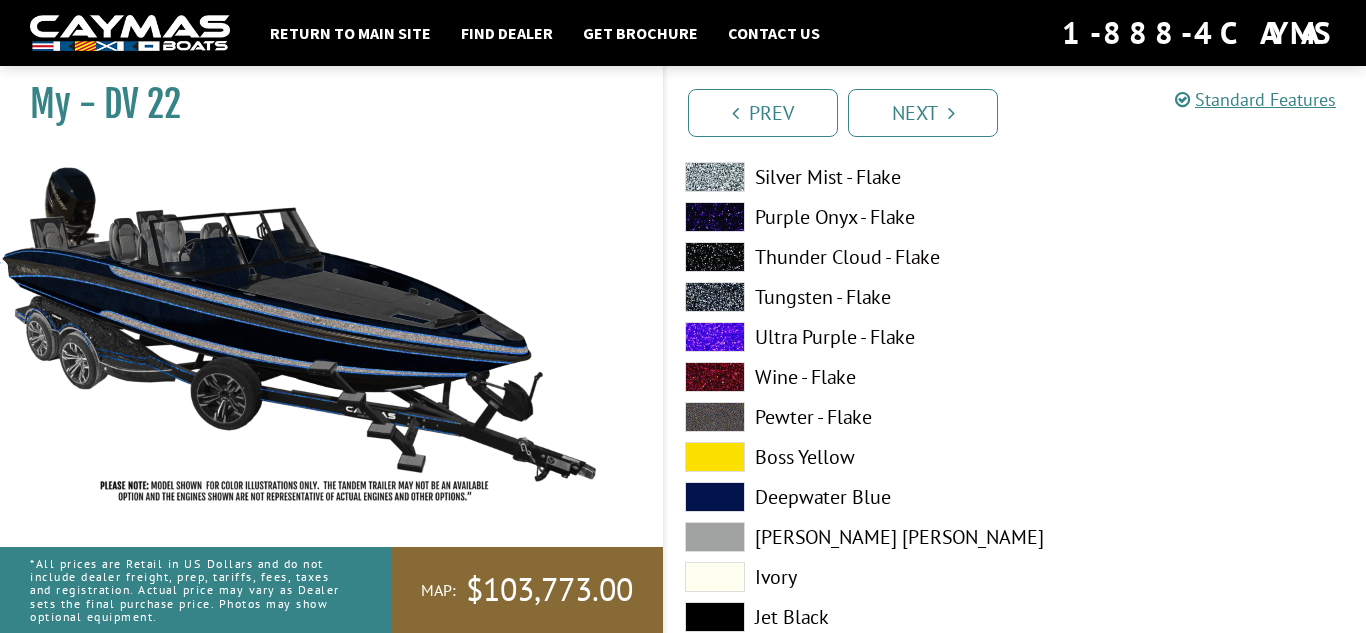click at bounding box center (715, 297) 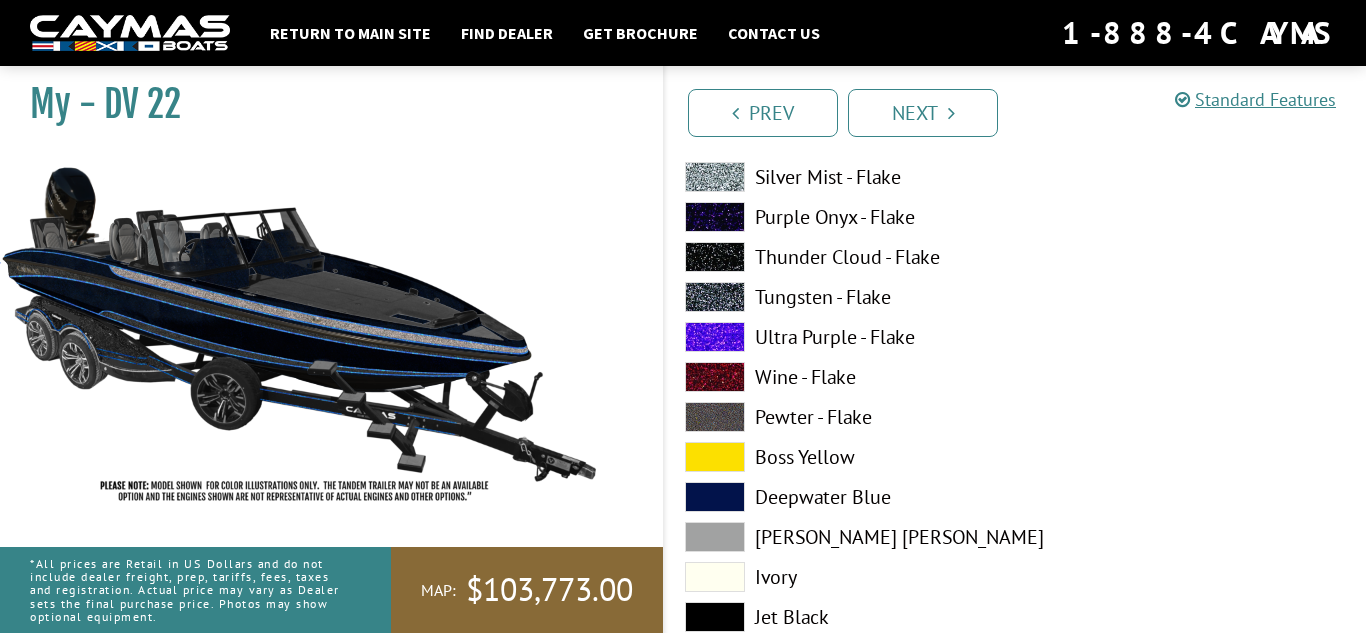 click at bounding box center [715, 417] 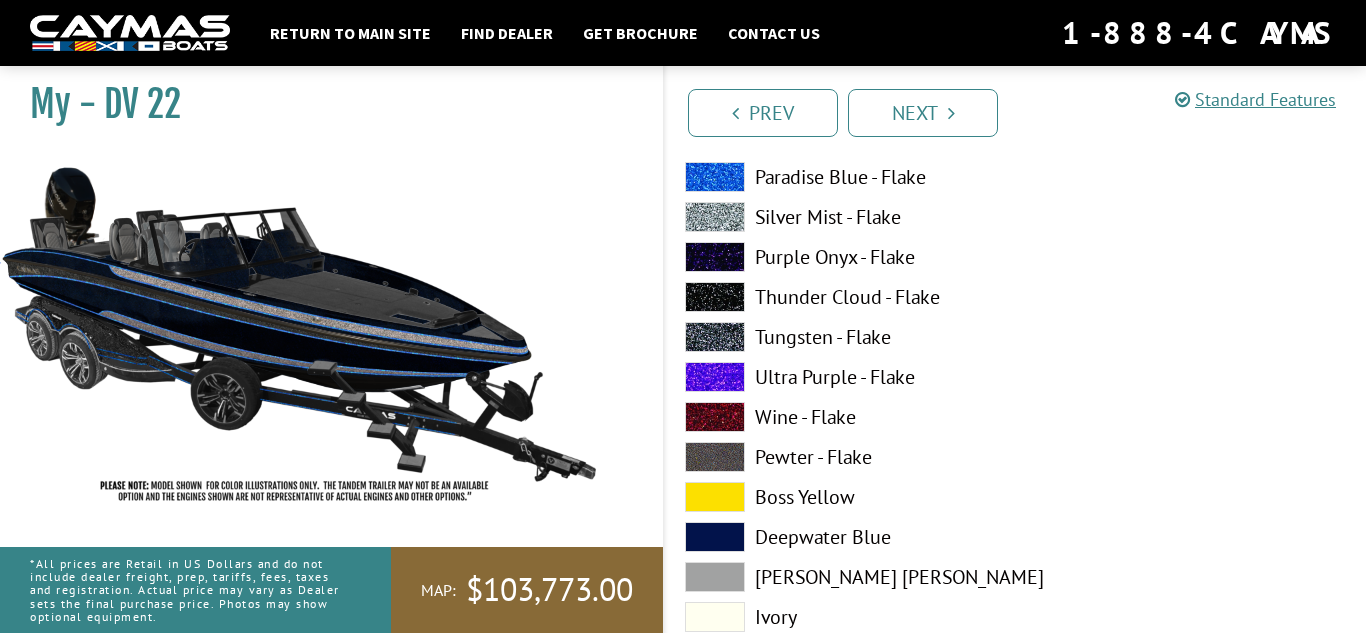 scroll, scrollTop: 7687, scrollLeft: 0, axis: vertical 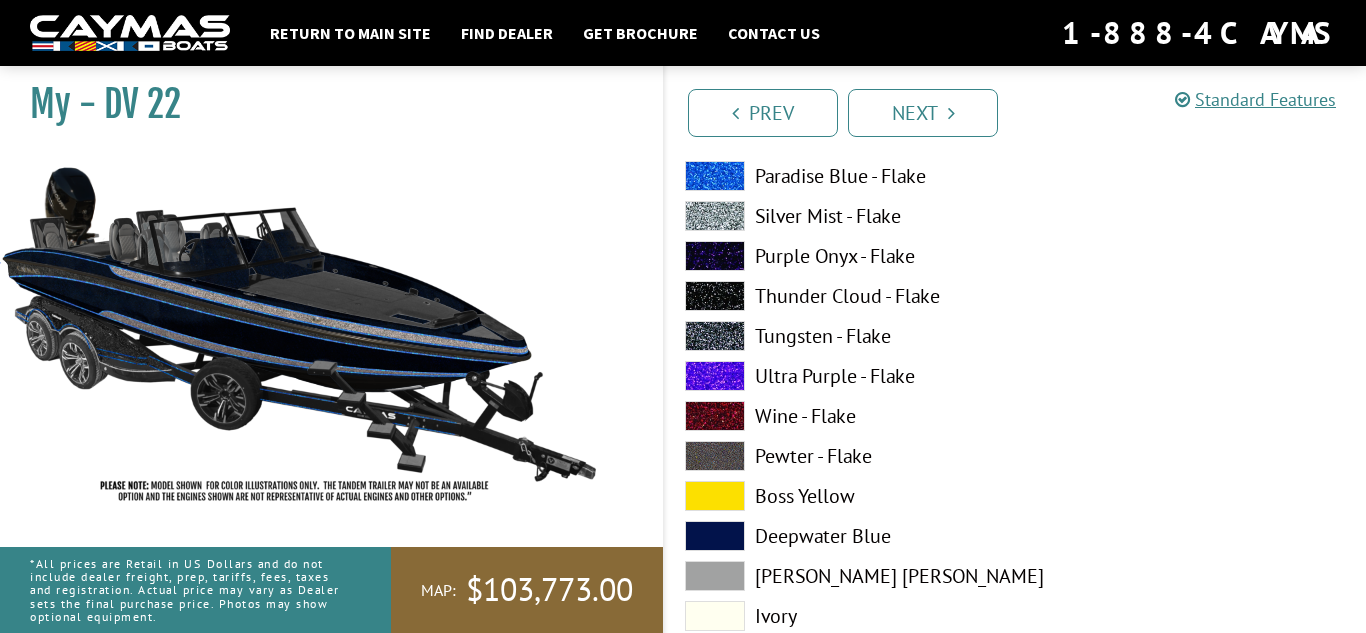 click at bounding box center [715, 456] 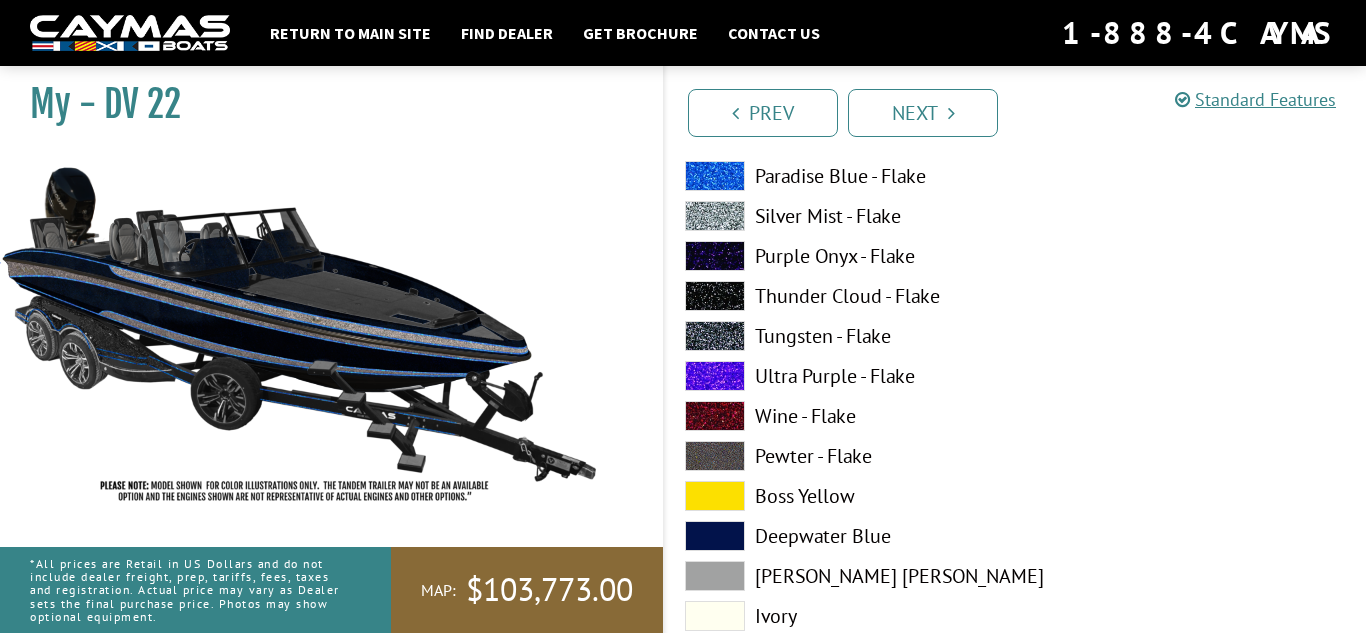 click at bounding box center [715, 456] 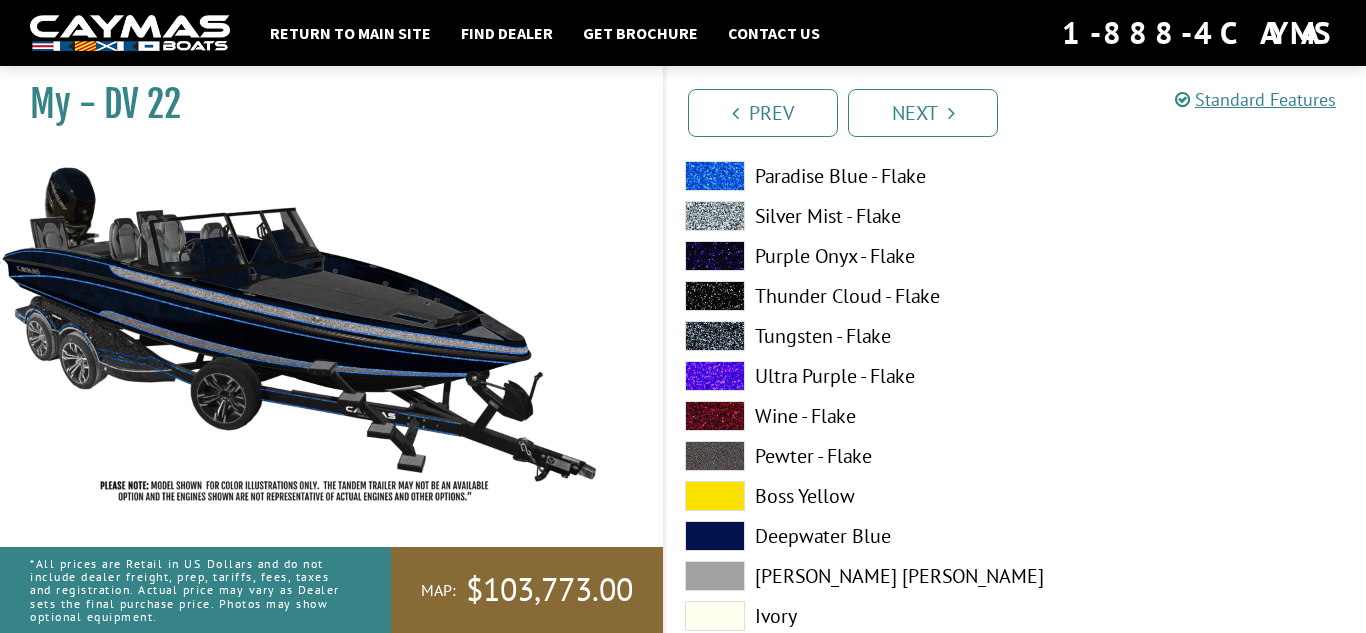 click at bounding box center (715, 456) 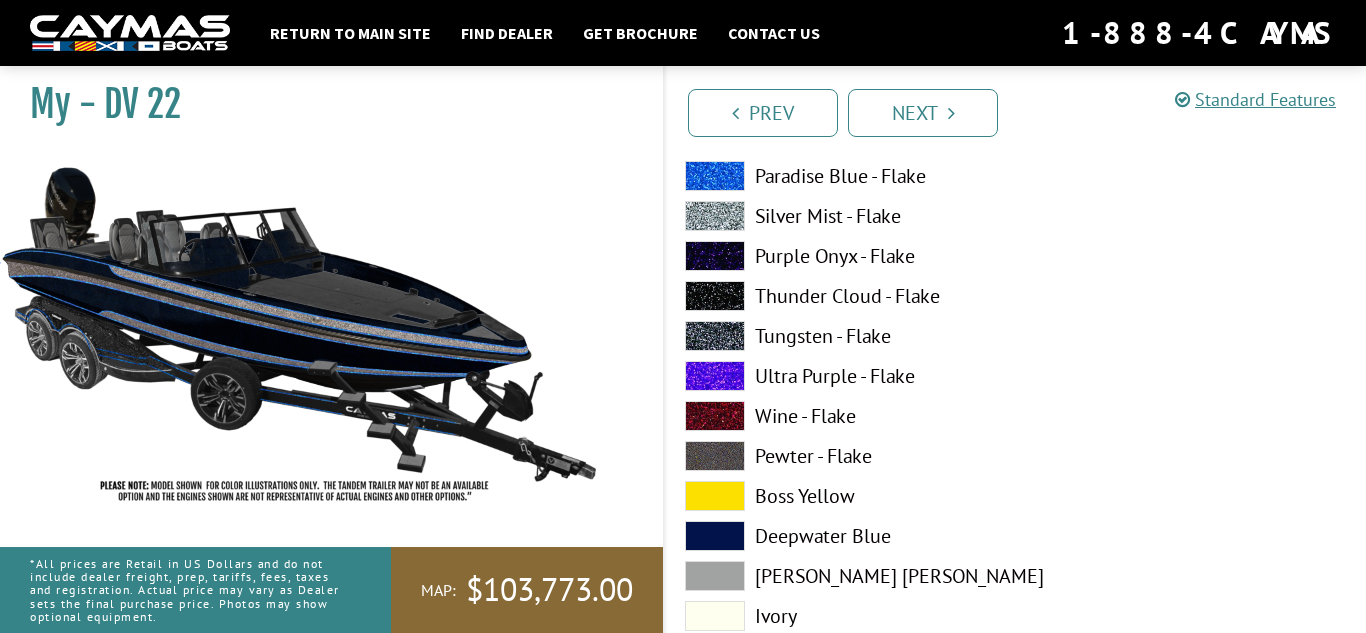 click at bounding box center [715, 456] 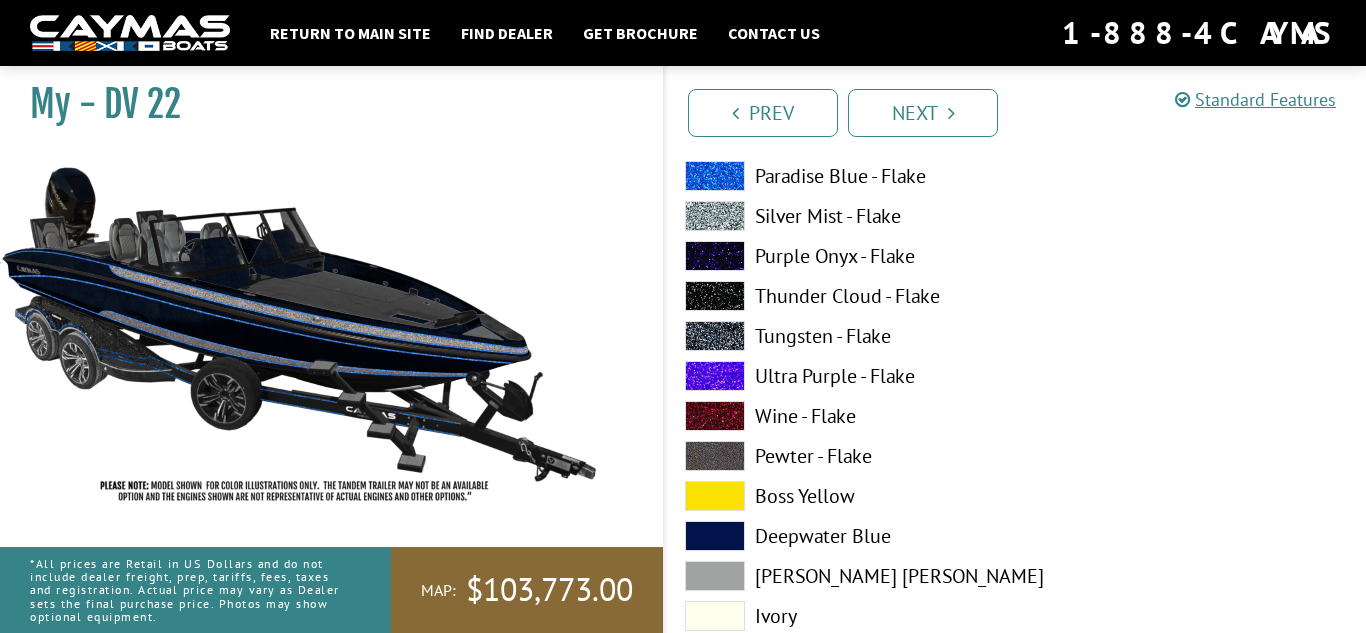 click at bounding box center [715, 456] 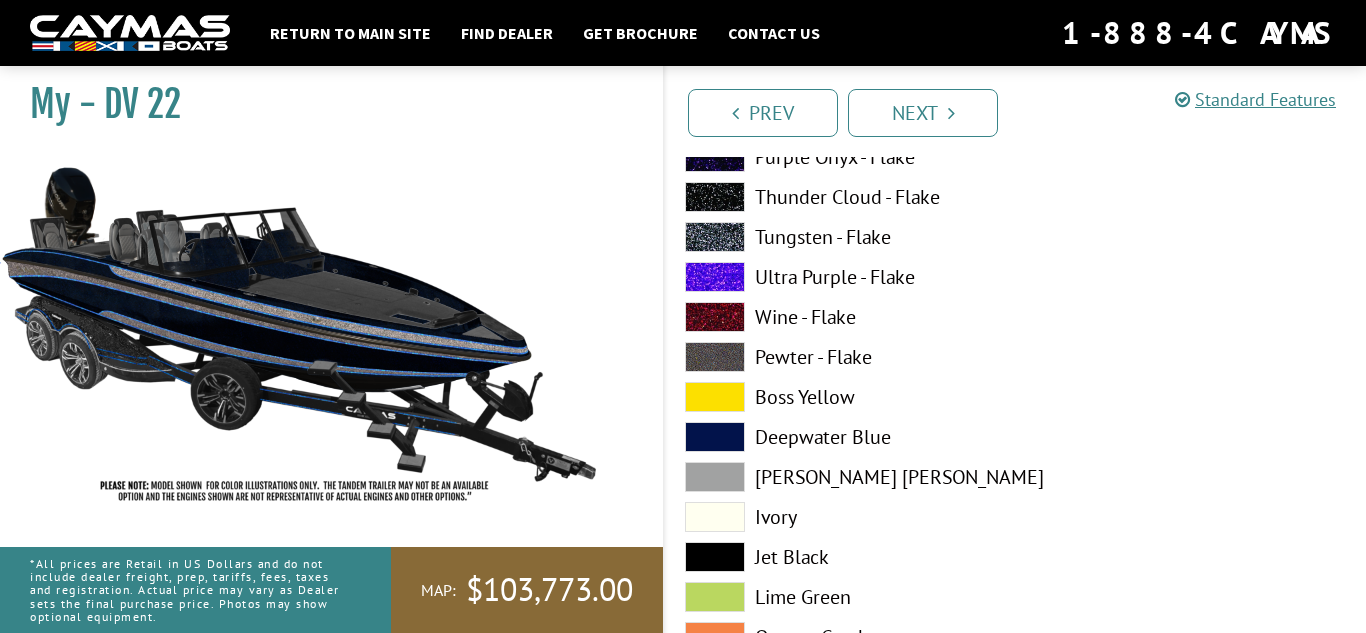 scroll, scrollTop: 4055, scrollLeft: 0, axis: vertical 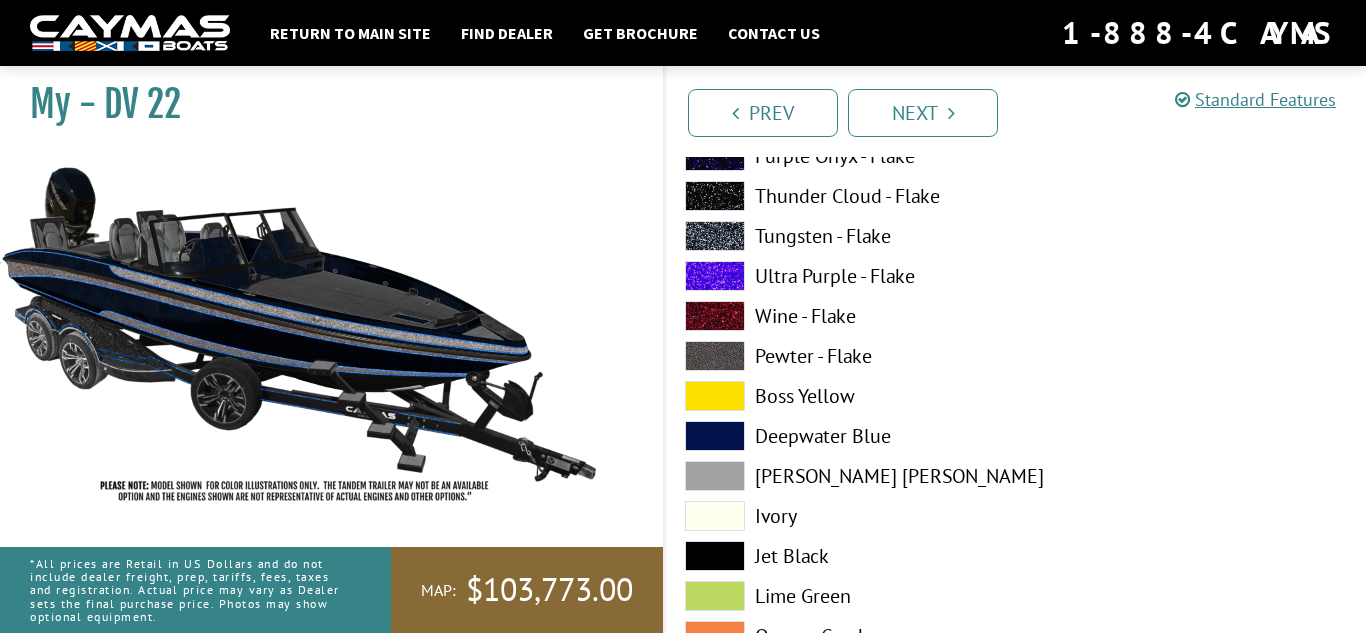click at bounding box center (715, 356) 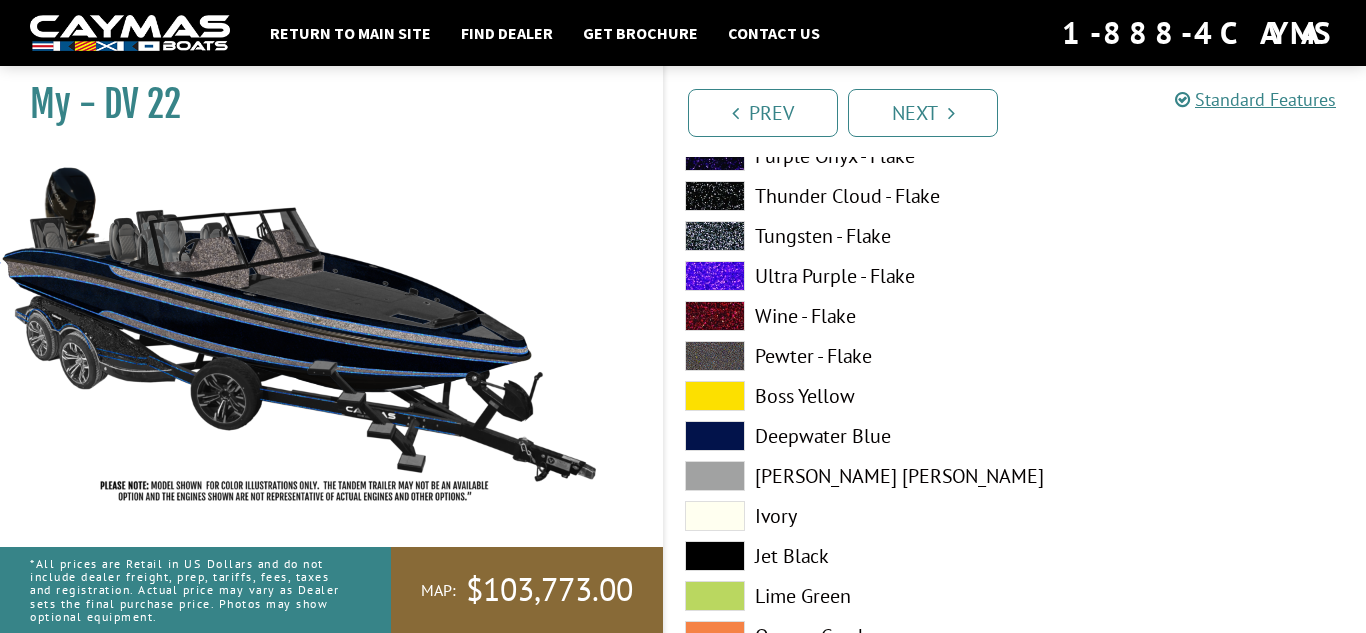click at bounding box center [715, 356] 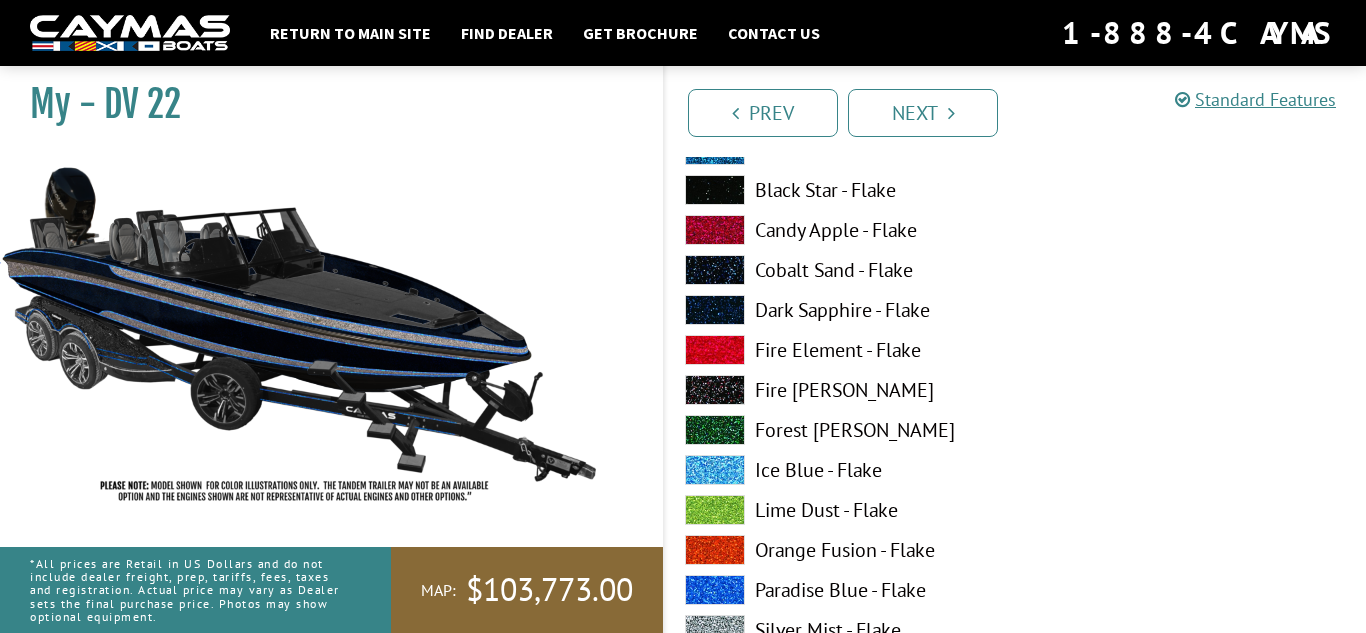 scroll, scrollTop: 3537, scrollLeft: 0, axis: vertical 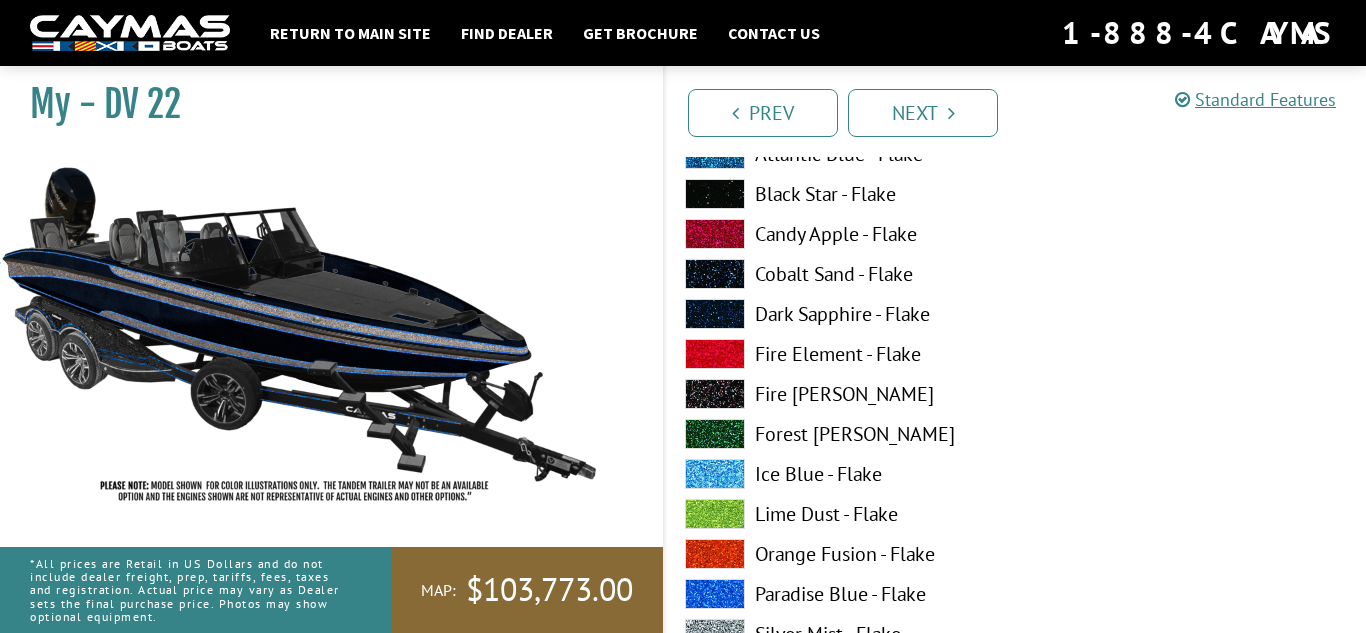 click at bounding box center (715, 314) 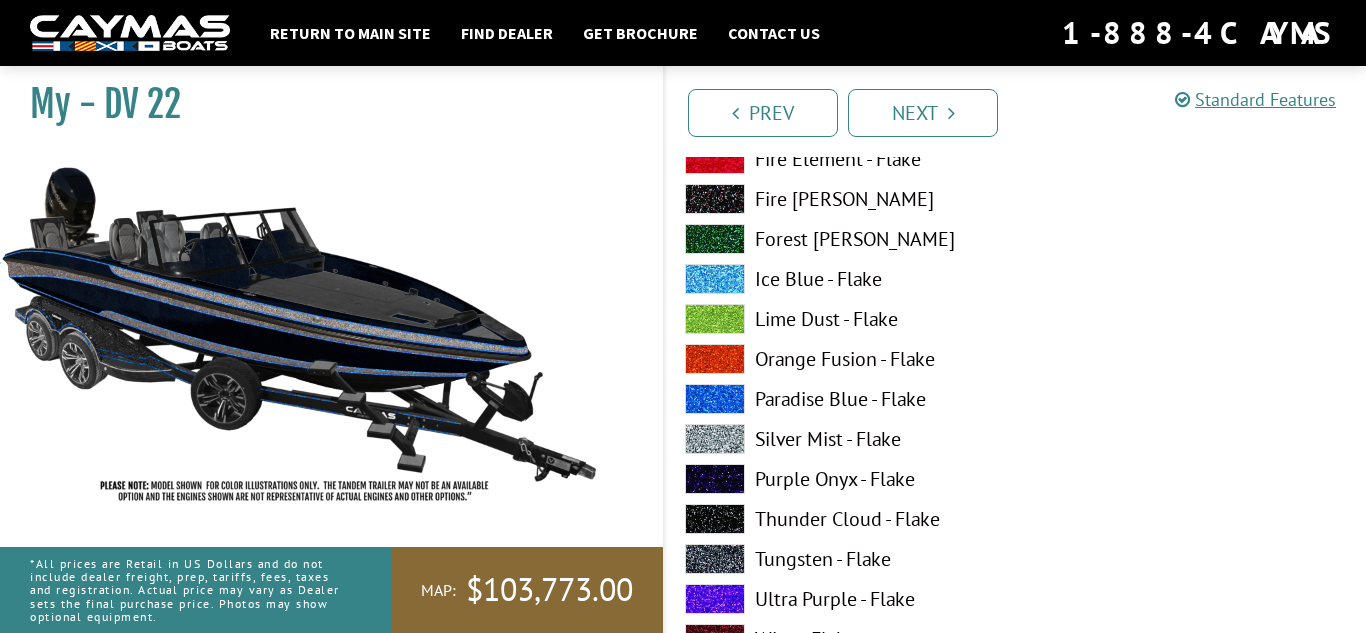 scroll, scrollTop: 1786, scrollLeft: 0, axis: vertical 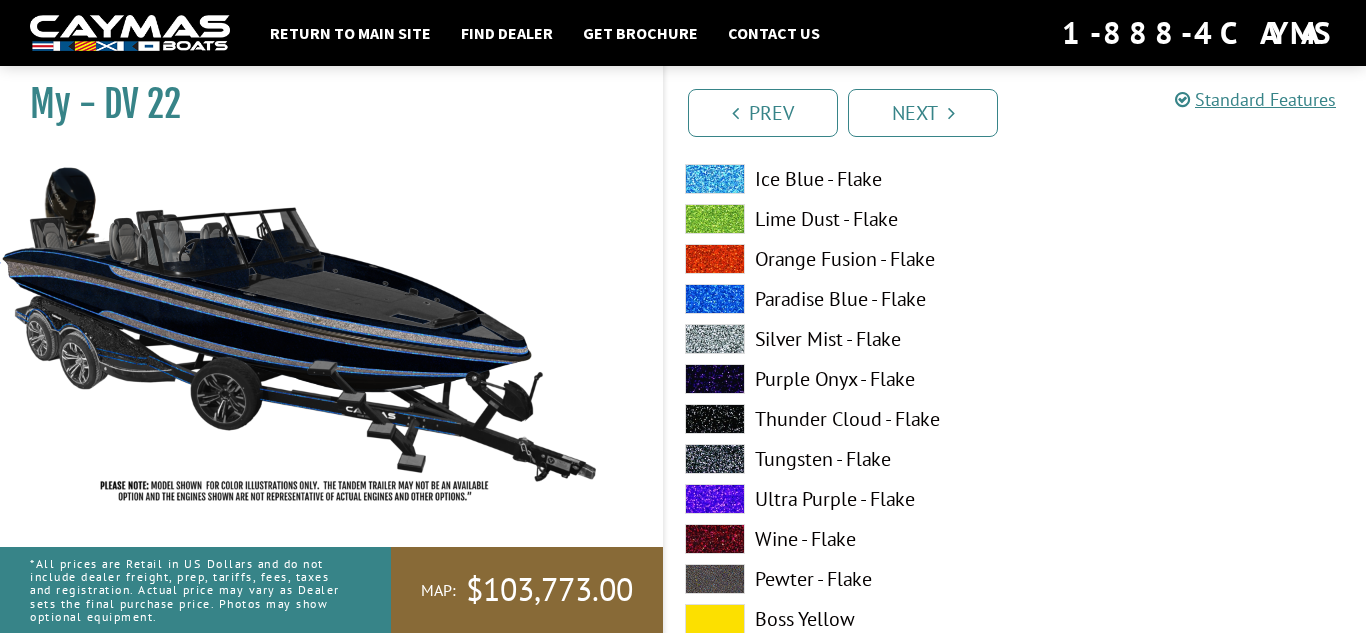 click at bounding box center (715, 579) 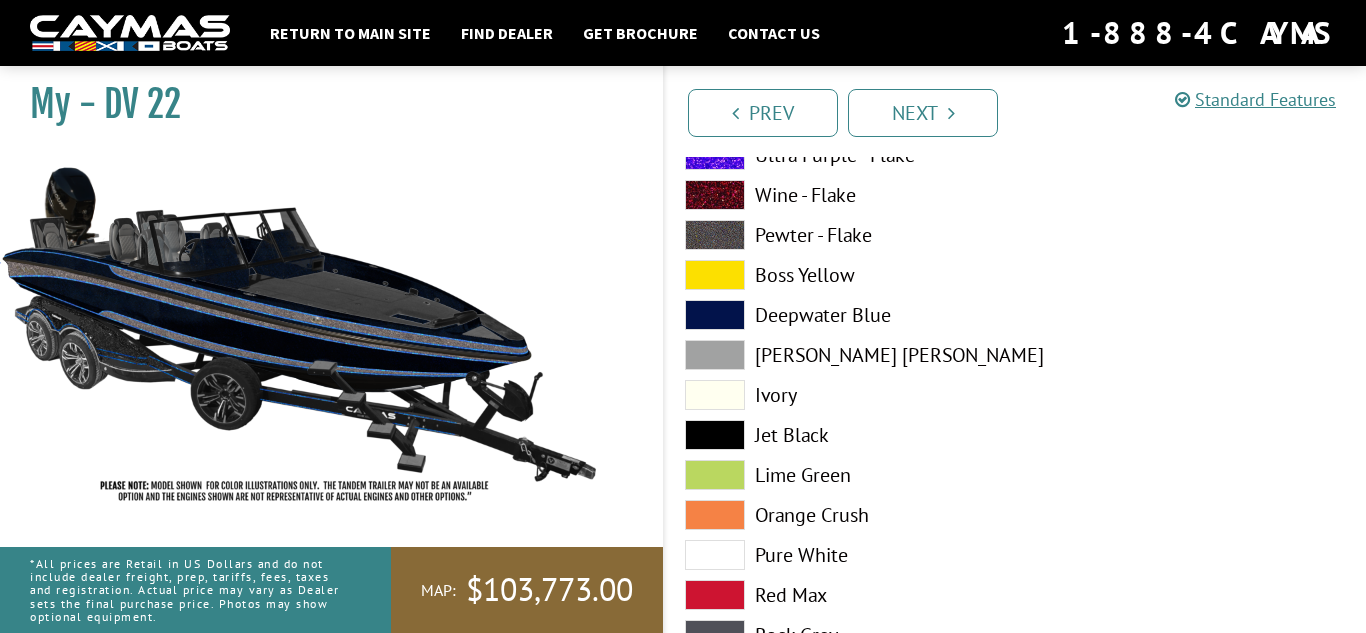 scroll, scrollTop: 2142, scrollLeft: 0, axis: vertical 